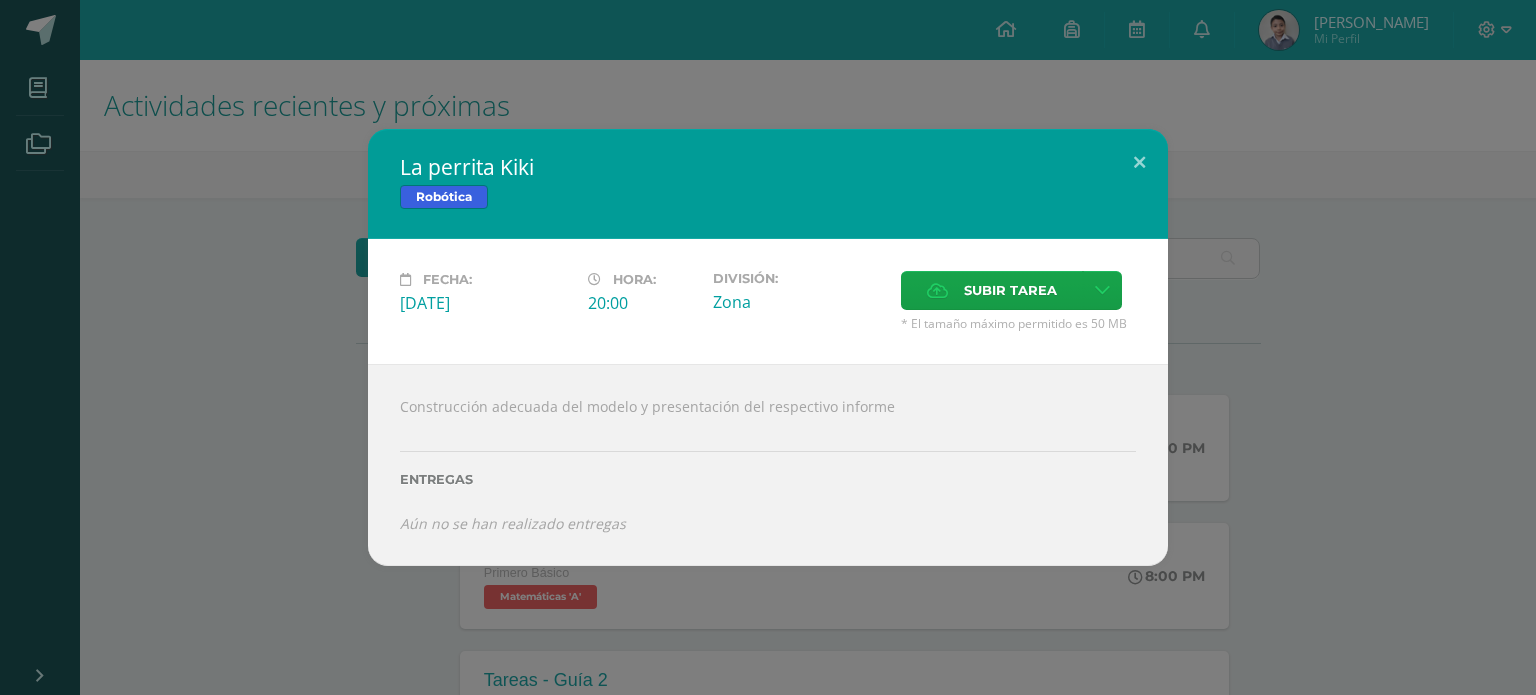 scroll, scrollTop: 0, scrollLeft: 0, axis: both 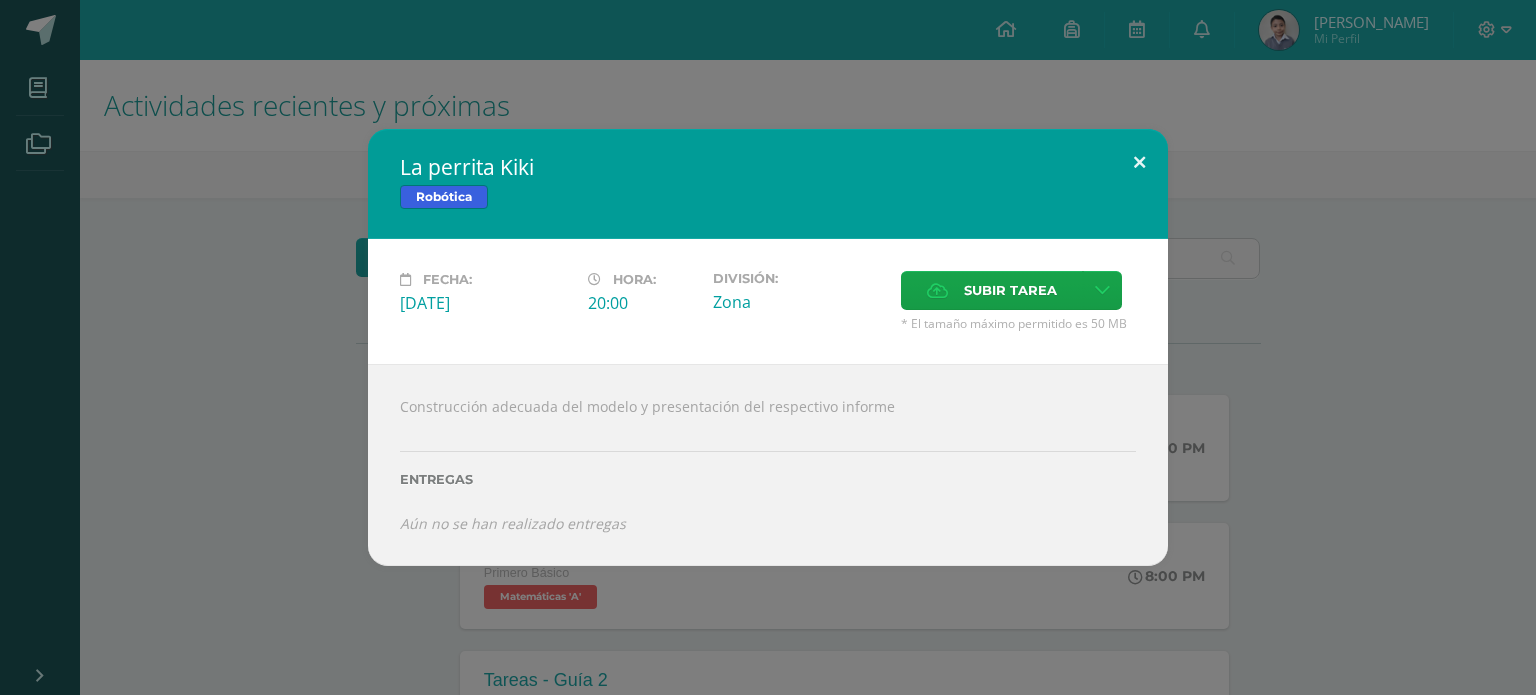 click at bounding box center (1139, 163) 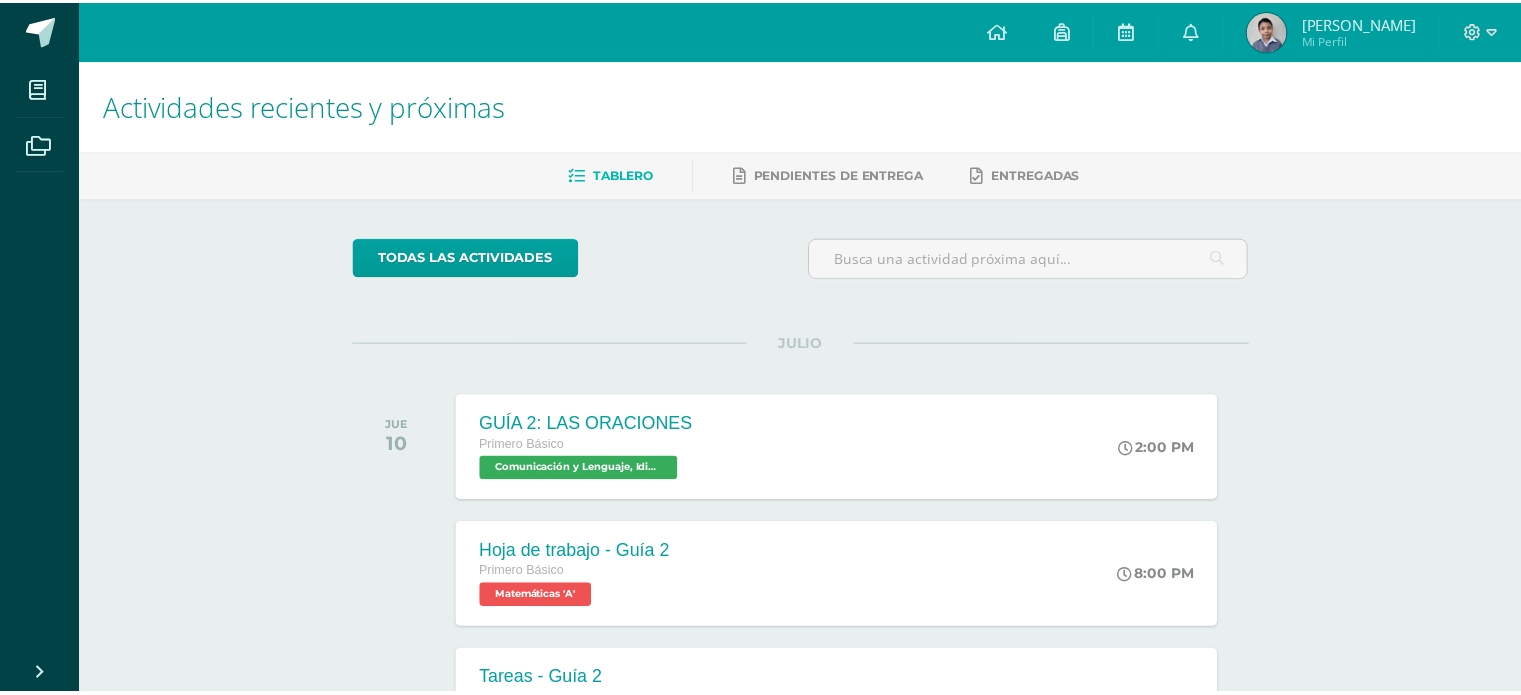 scroll, scrollTop: 867, scrollLeft: 0, axis: vertical 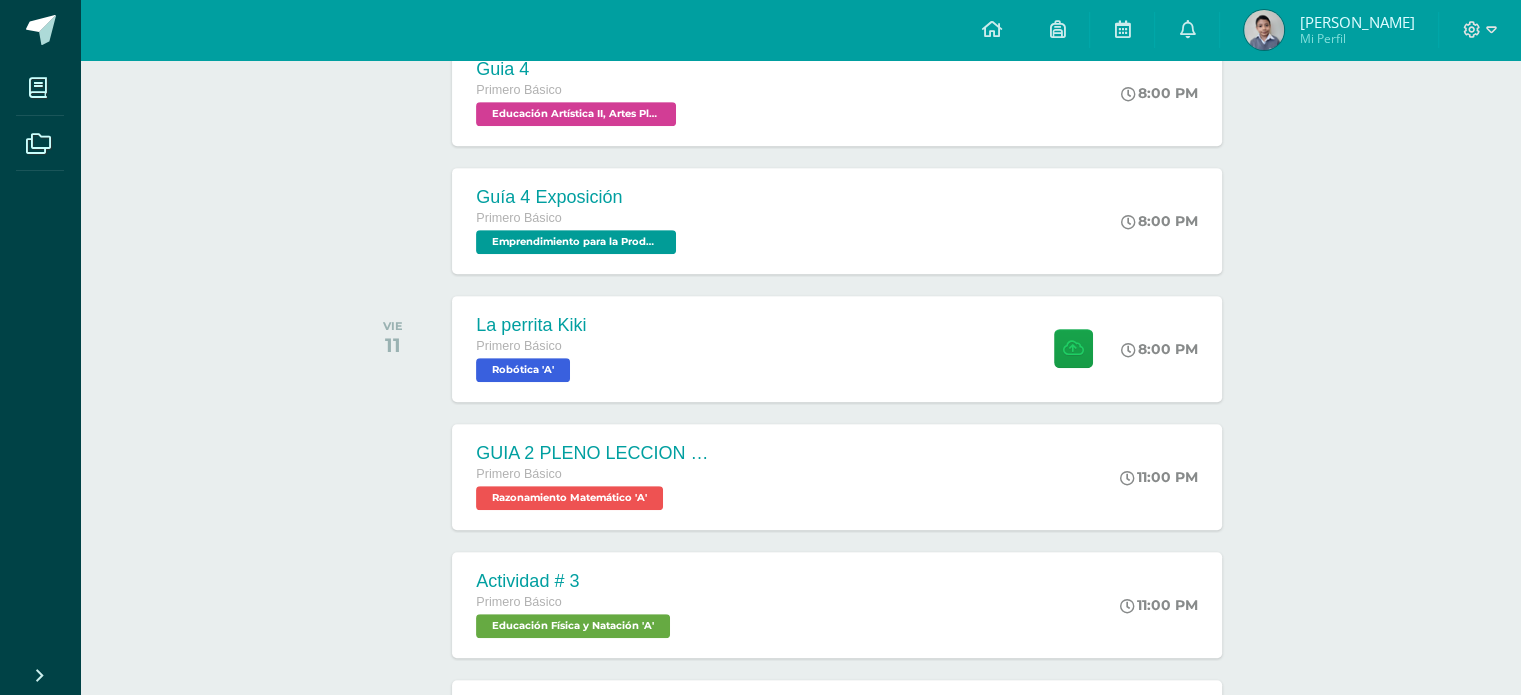 click at bounding box center (1264, 30) 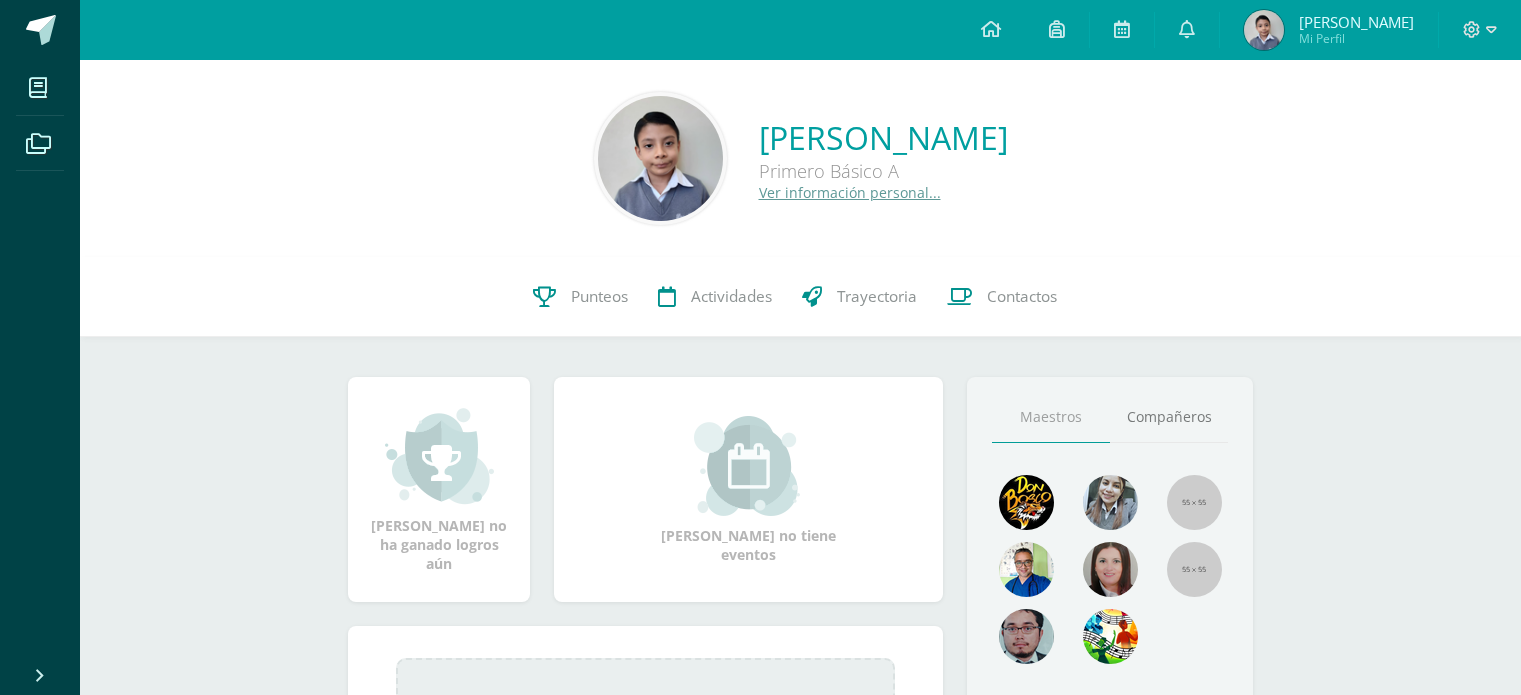 scroll, scrollTop: 0, scrollLeft: 0, axis: both 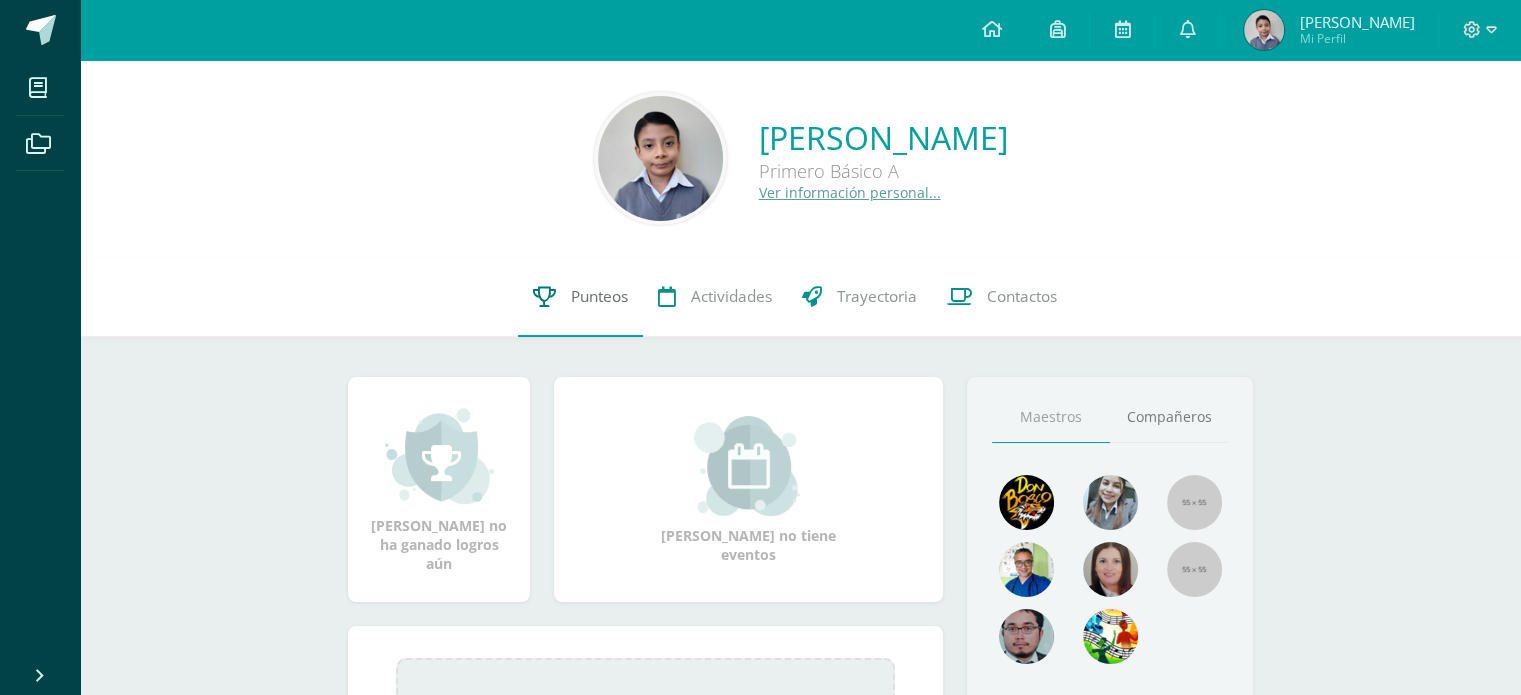 click on "Punteos" at bounding box center [580, 297] 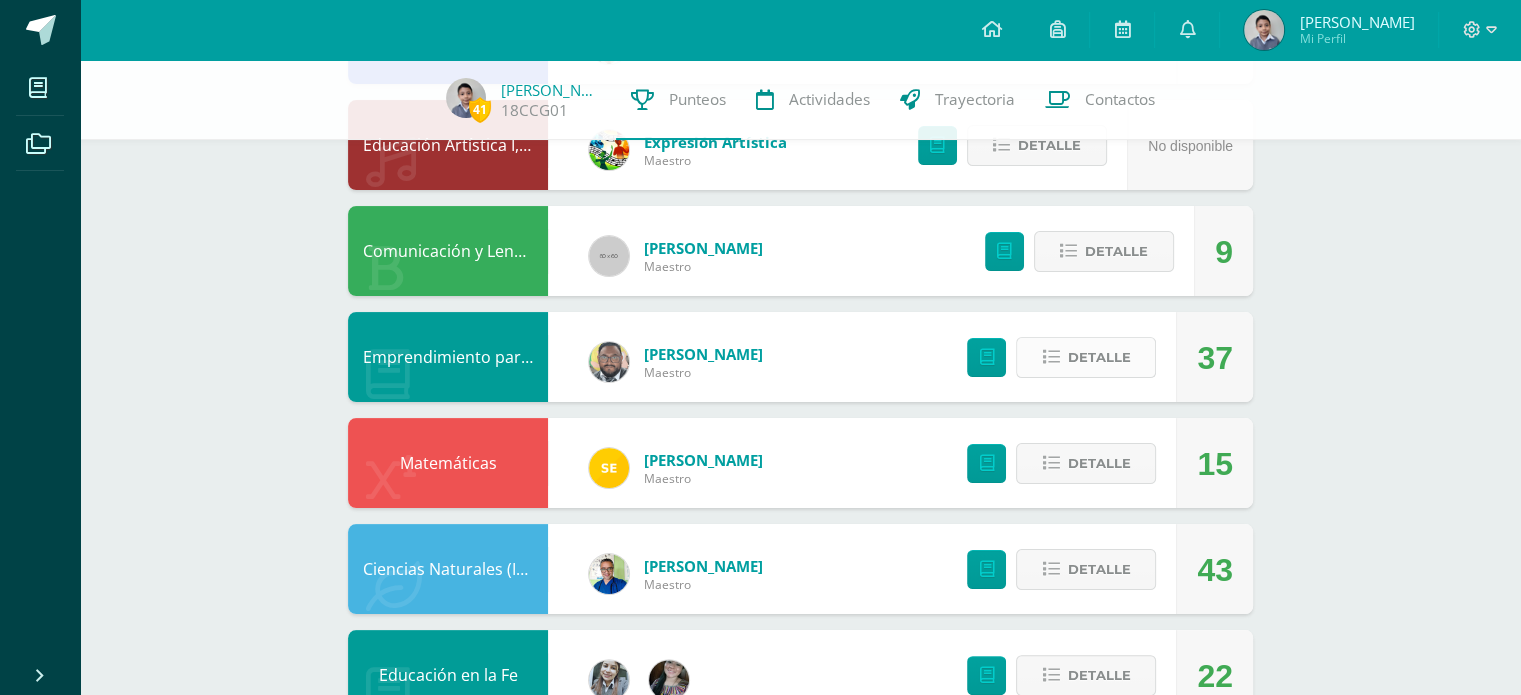 scroll, scrollTop: 400, scrollLeft: 0, axis: vertical 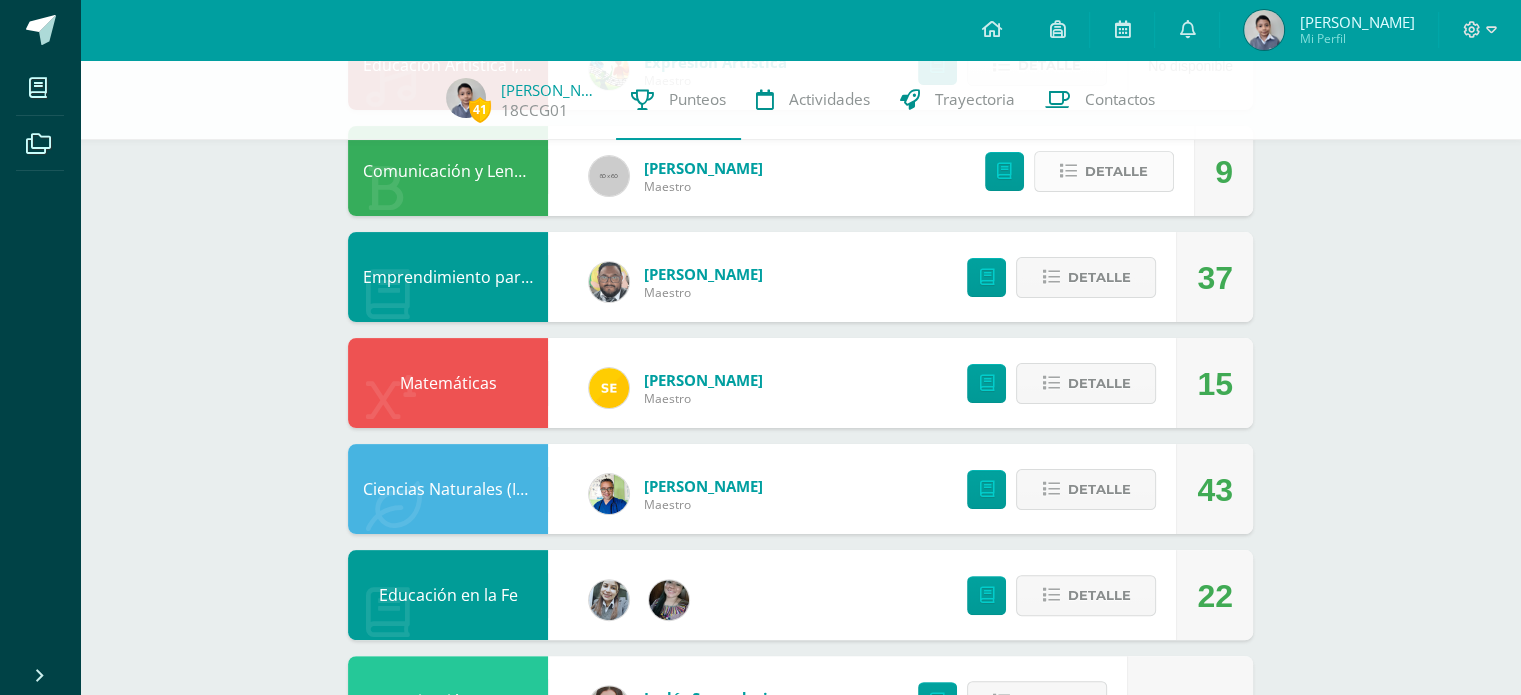 click on "Detalle" at bounding box center [1116, 171] 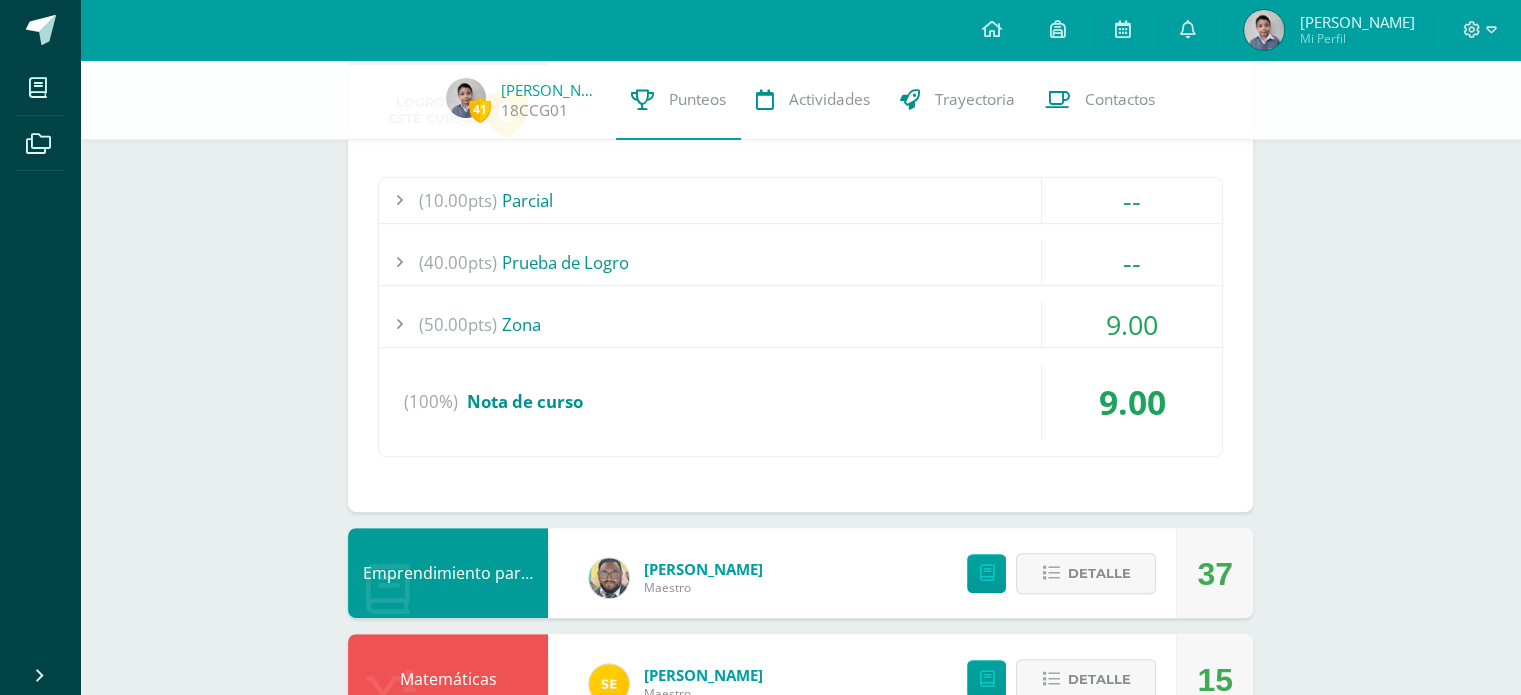 scroll, scrollTop: 600, scrollLeft: 0, axis: vertical 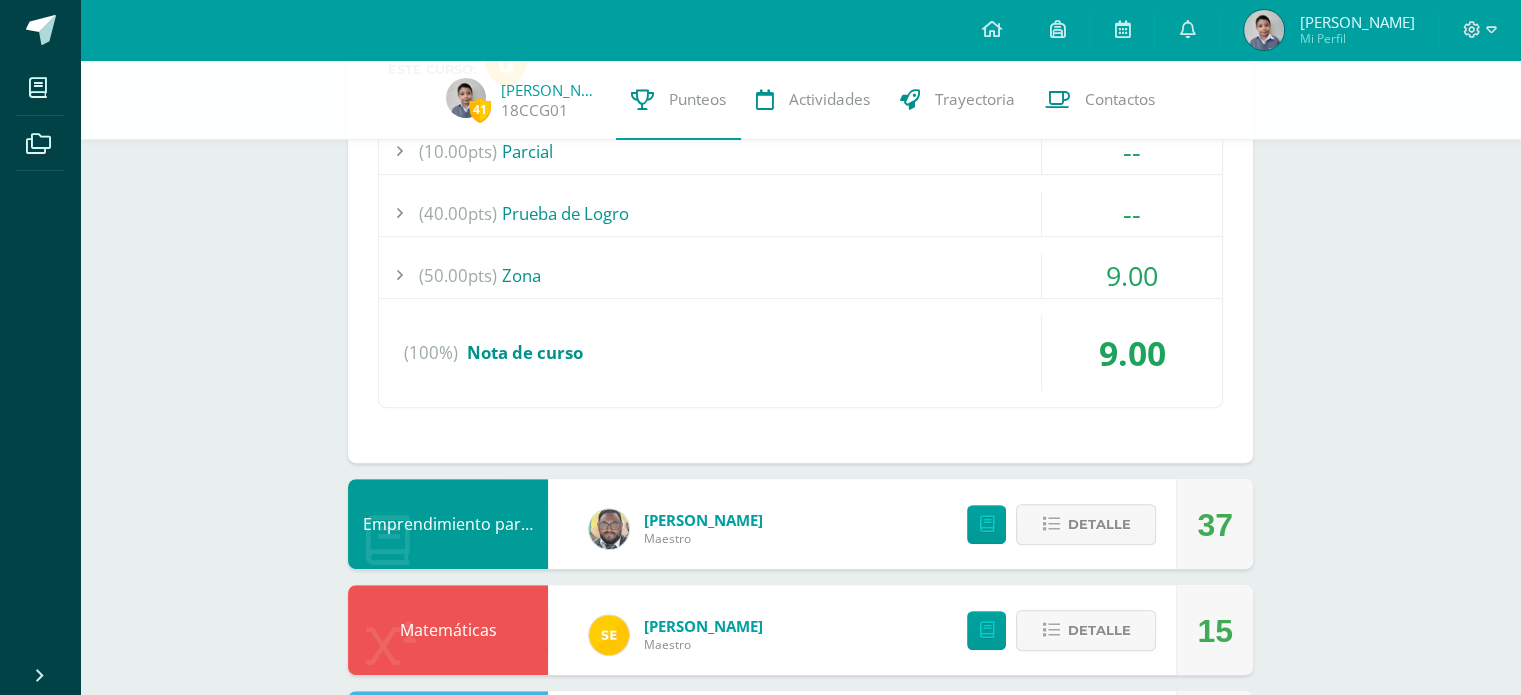 click on "(50.00pts)
Zona" at bounding box center [800, 275] 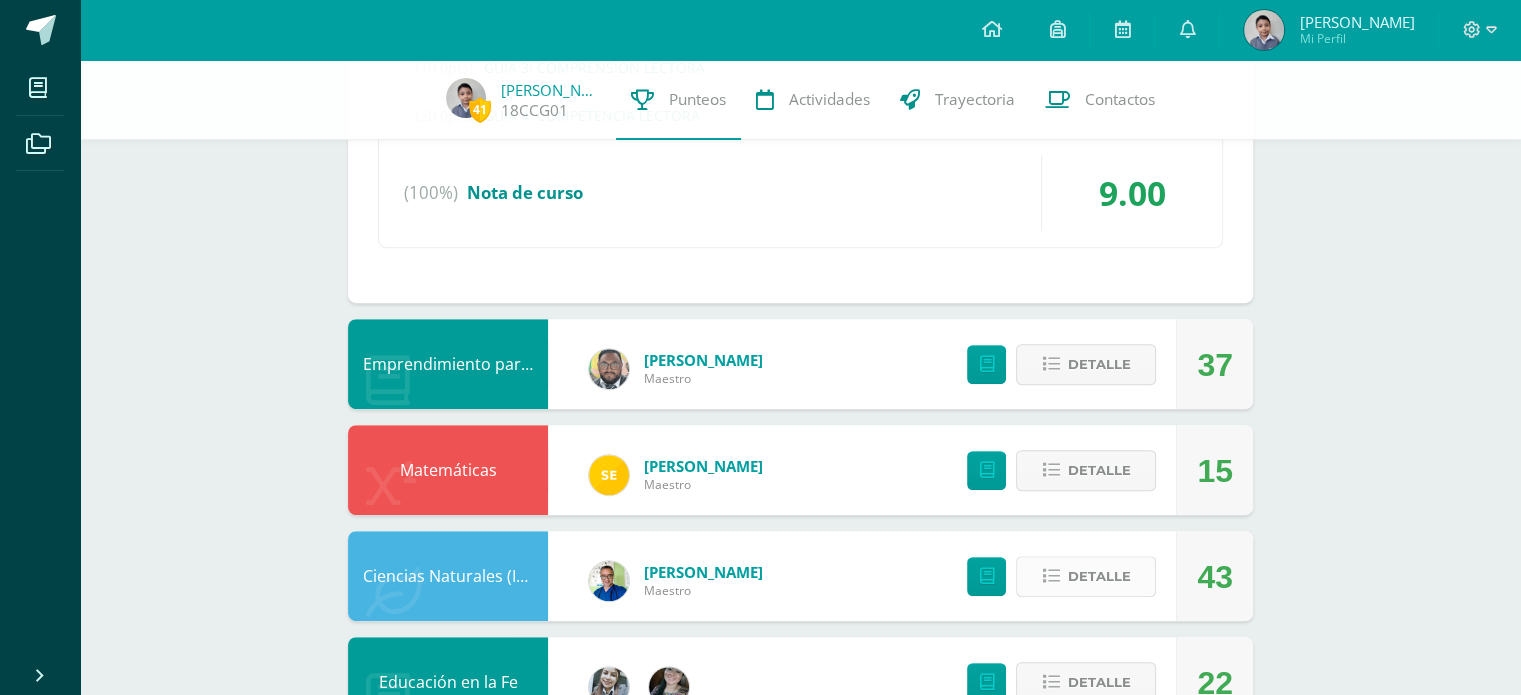 scroll, scrollTop: 1000, scrollLeft: 0, axis: vertical 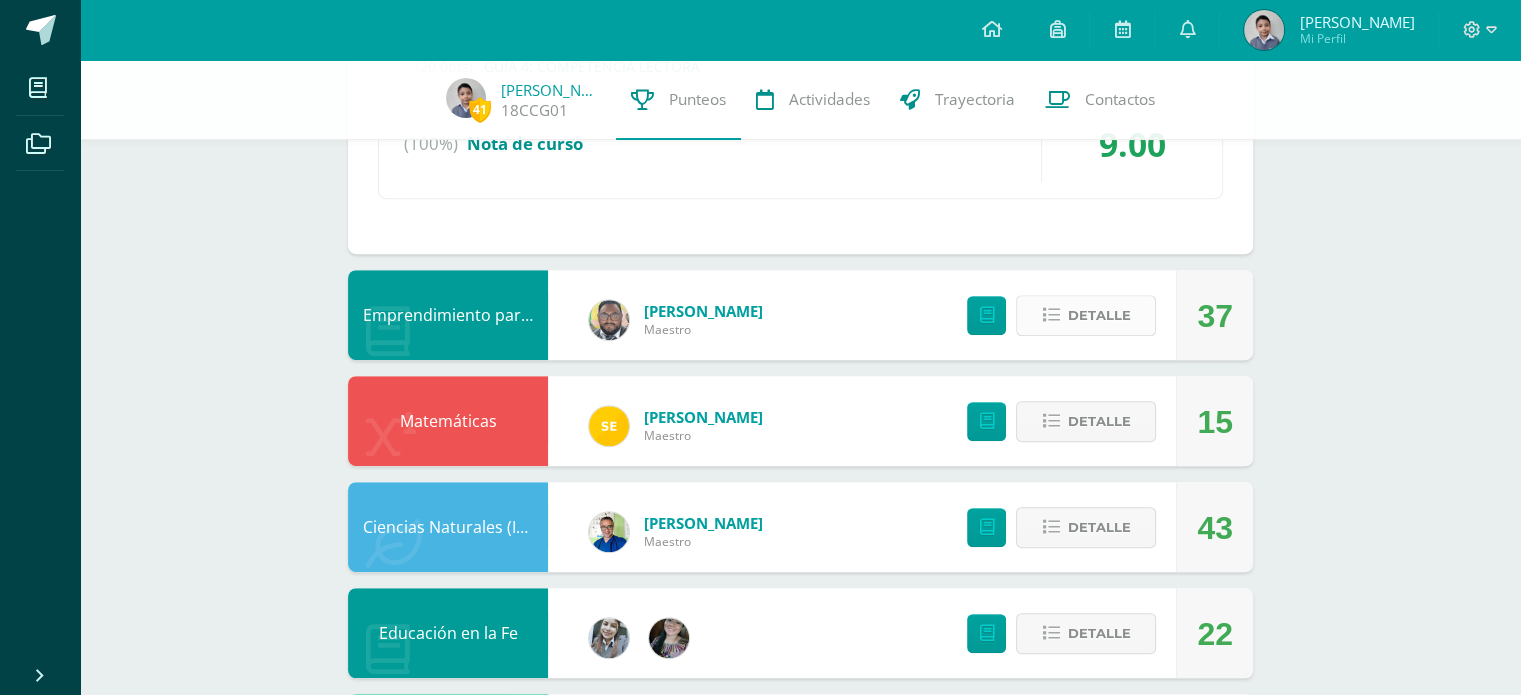 click on "Detalle" at bounding box center [1098, 315] 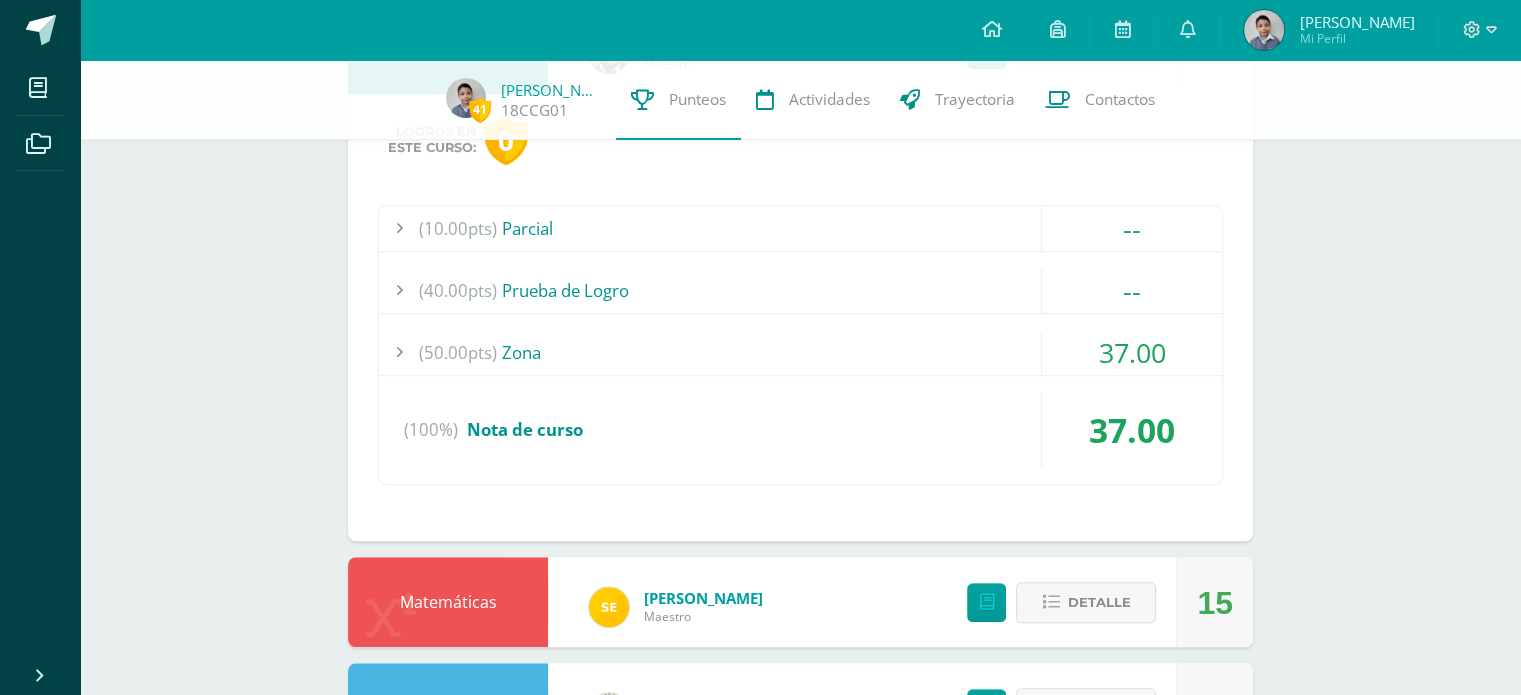 scroll, scrollTop: 1300, scrollLeft: 0, axis: vertical 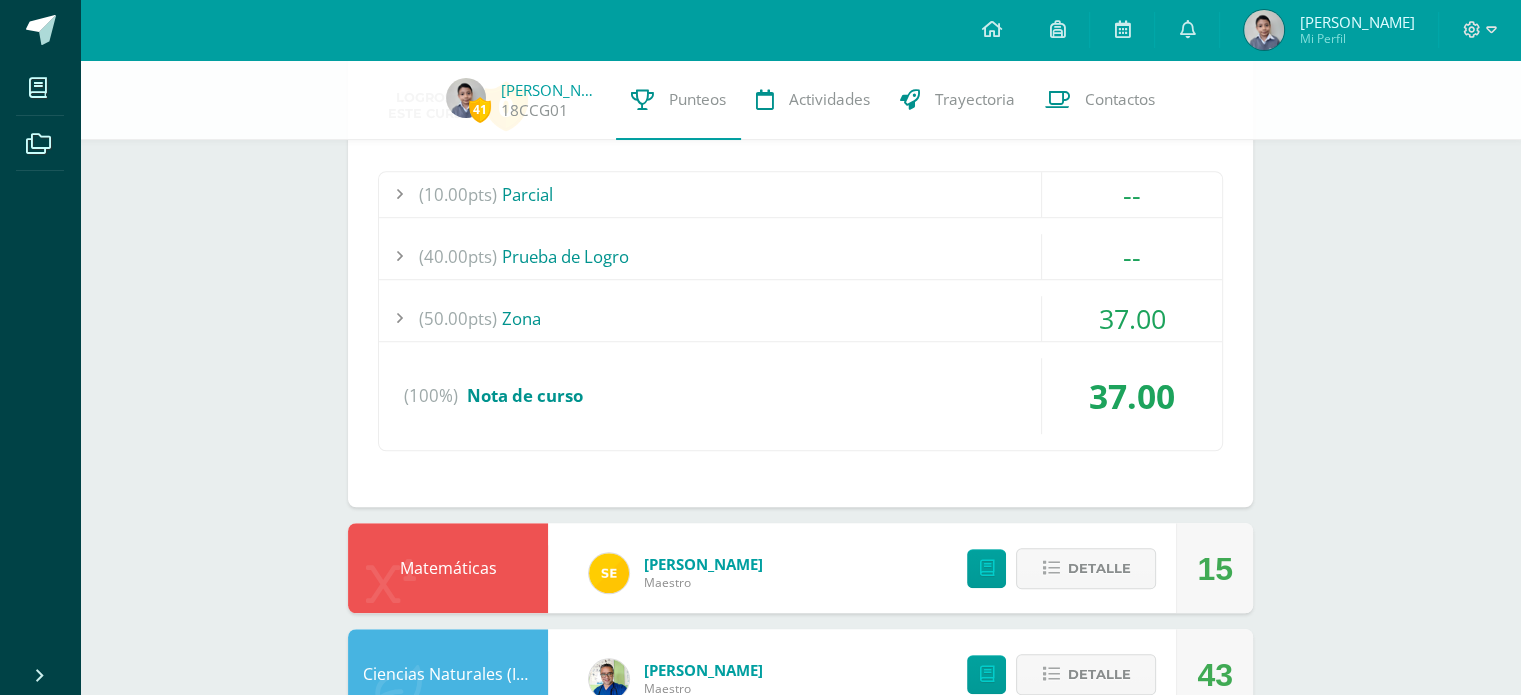 click on "(50.00pts)
Zona" at bounding box center [800, 318] 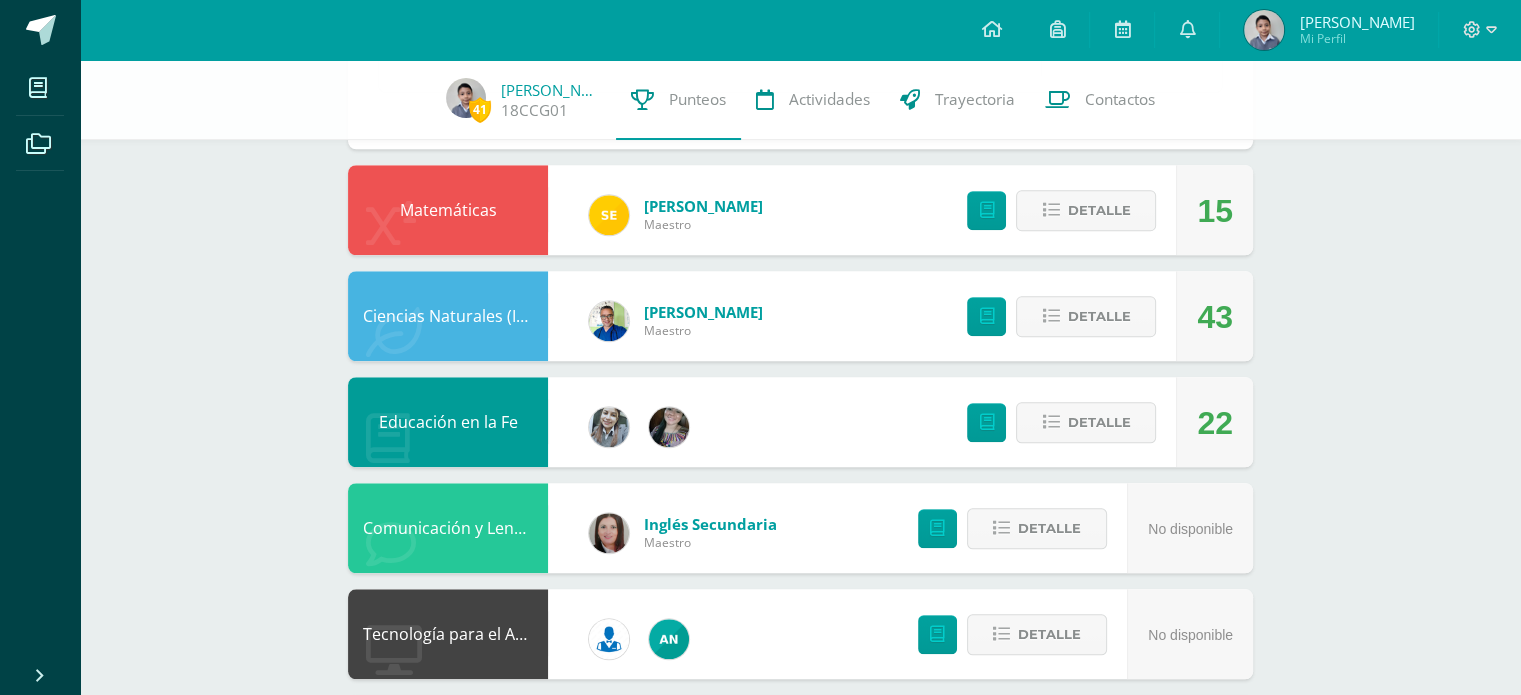 scroll, scrollTop: 1609, scrollLeft: 0, axis: vertical 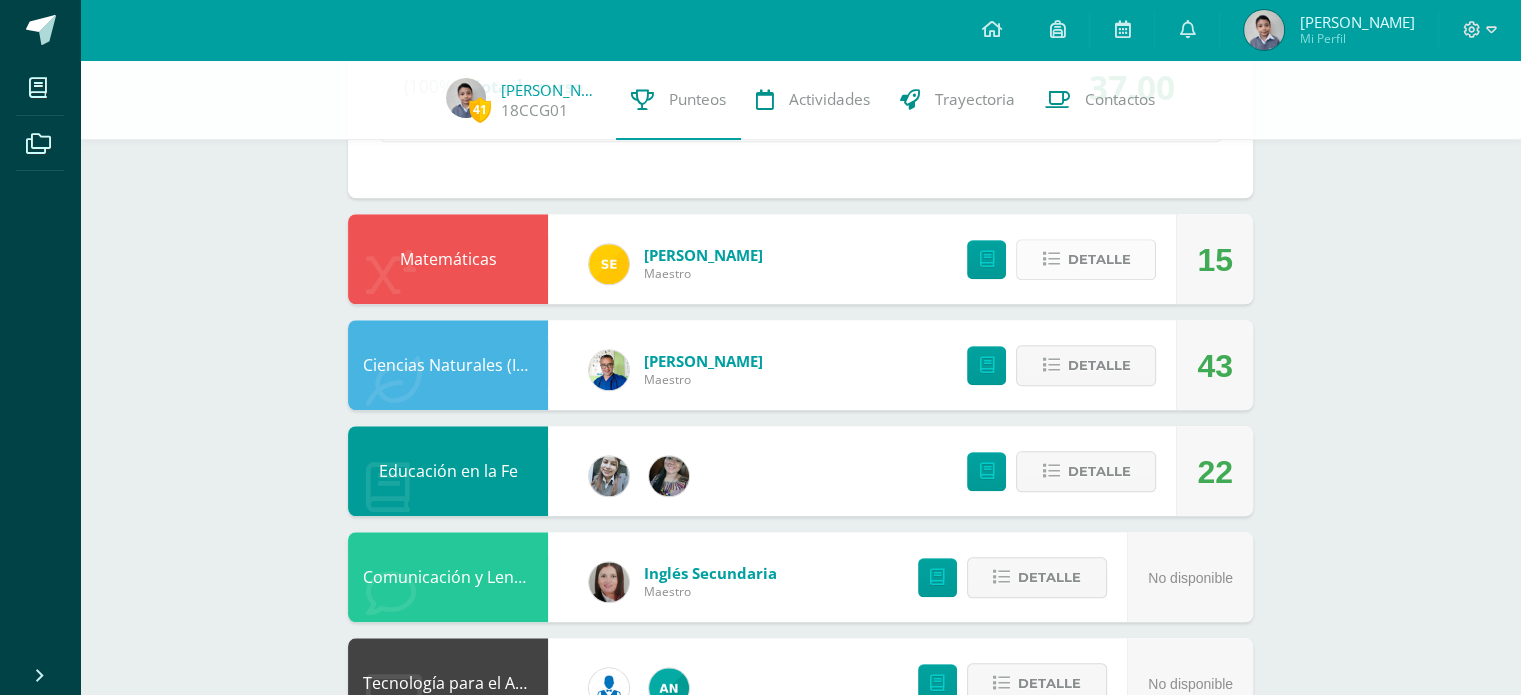 click on "Detalle" at bounding box center (1098, 259) 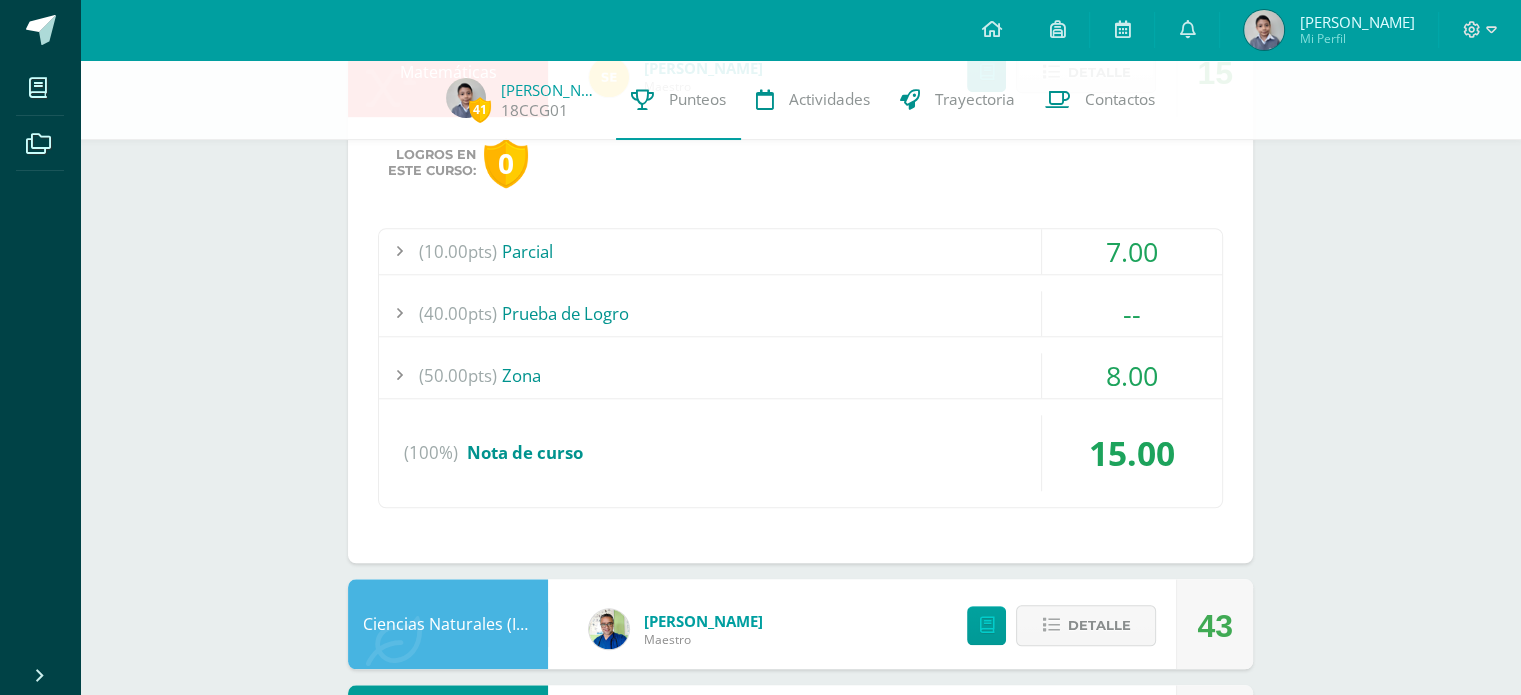 scroll, scrollTop: 1809, scrollLeft: 0, axis: vertical 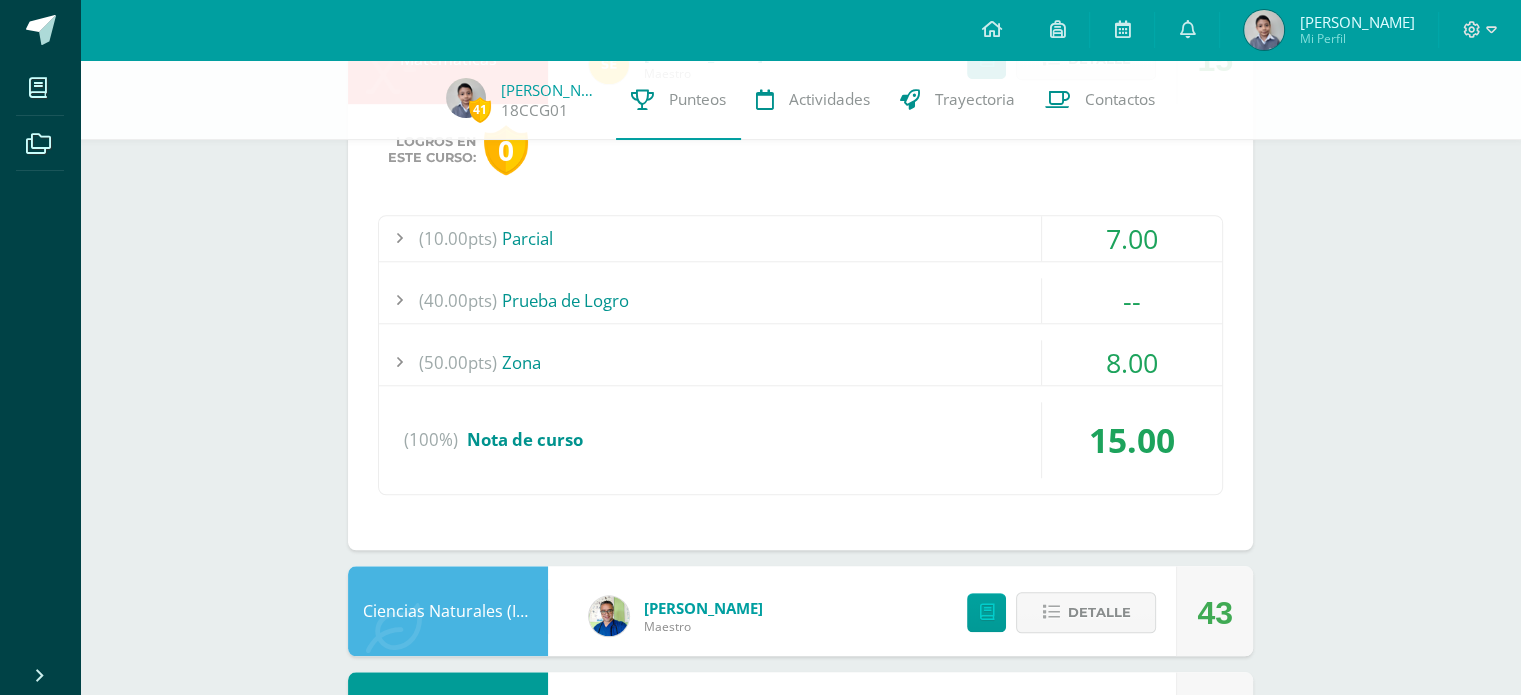 click on "(50.00pts)
Zona" at bounding box center (800, 362) 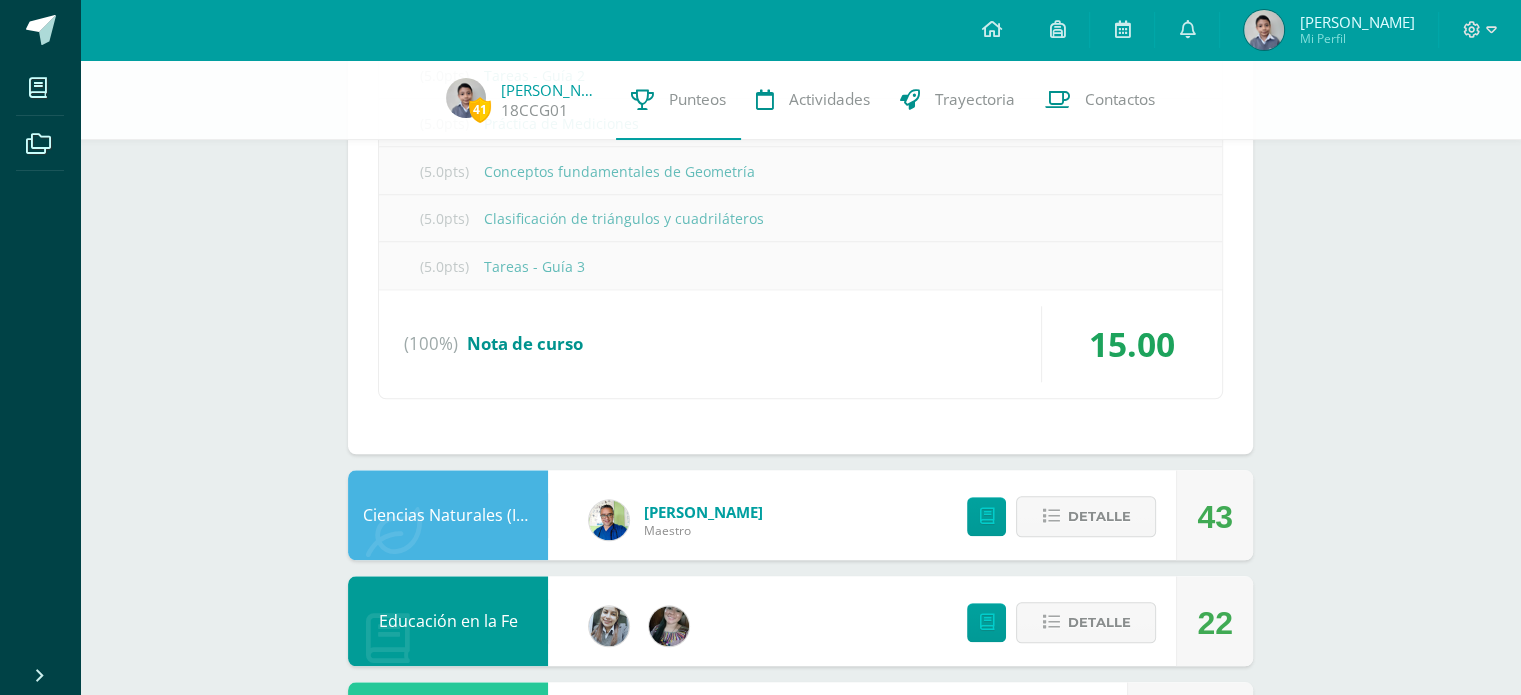 scroll, scrollTop: 2219, scrollLeft: 0, axis: vertical 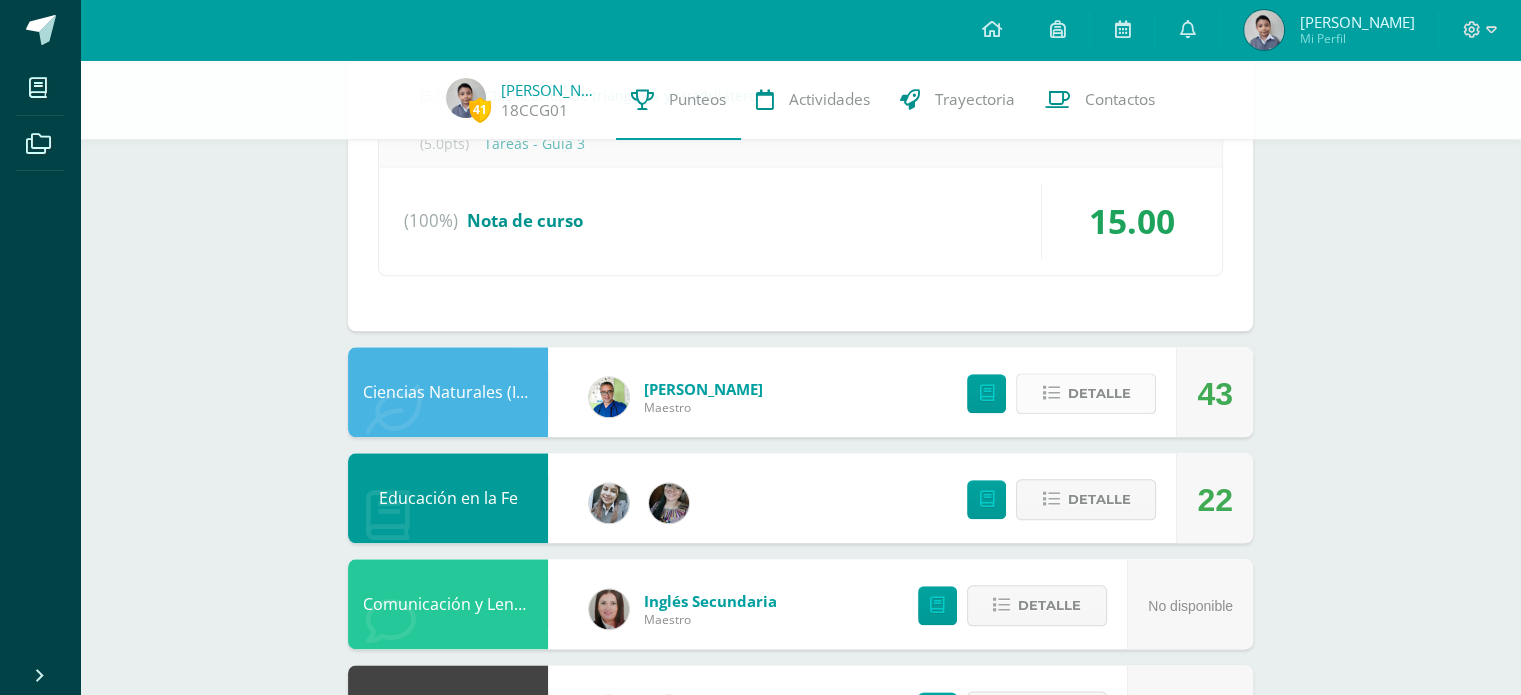 click on "Detalle" at bounding box center (1098, 393) 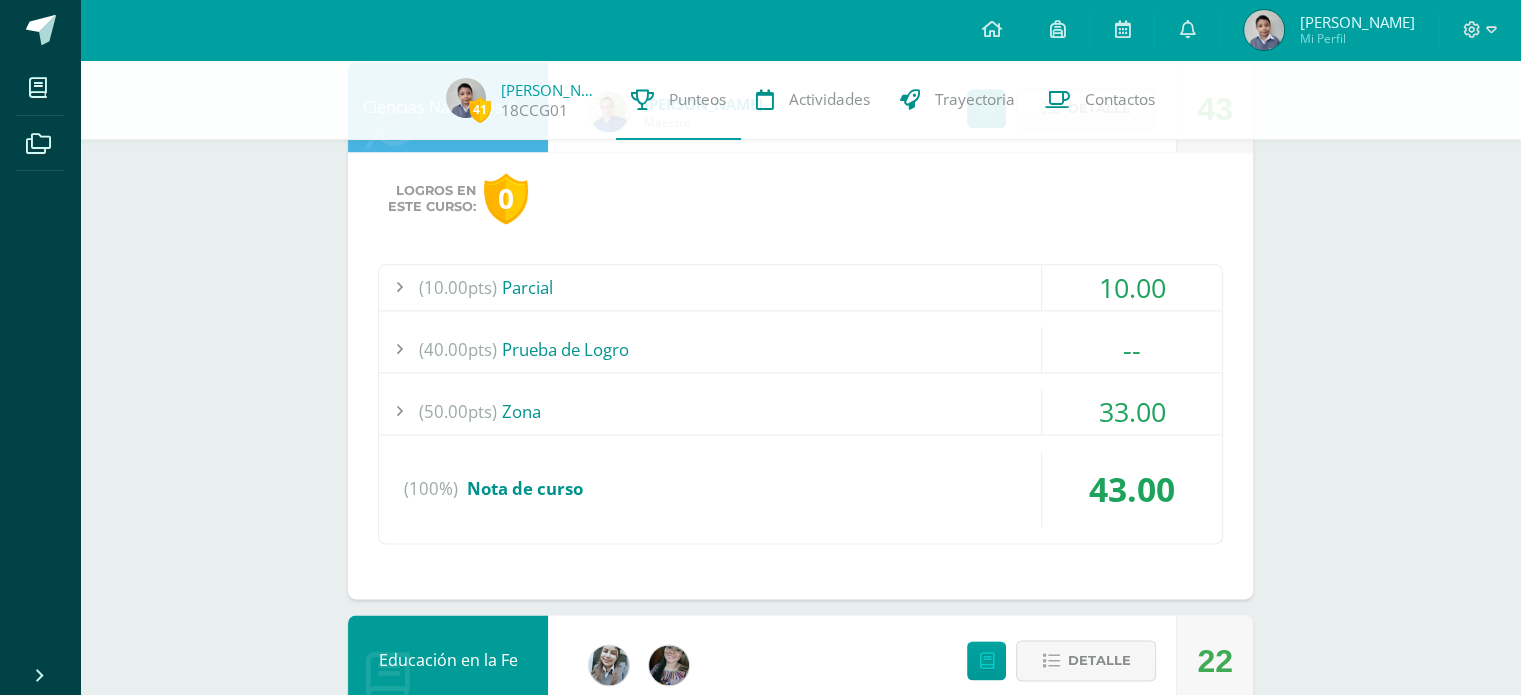 scroll, scrollTop: 2510, scrollLeft: 0, axis: vertical 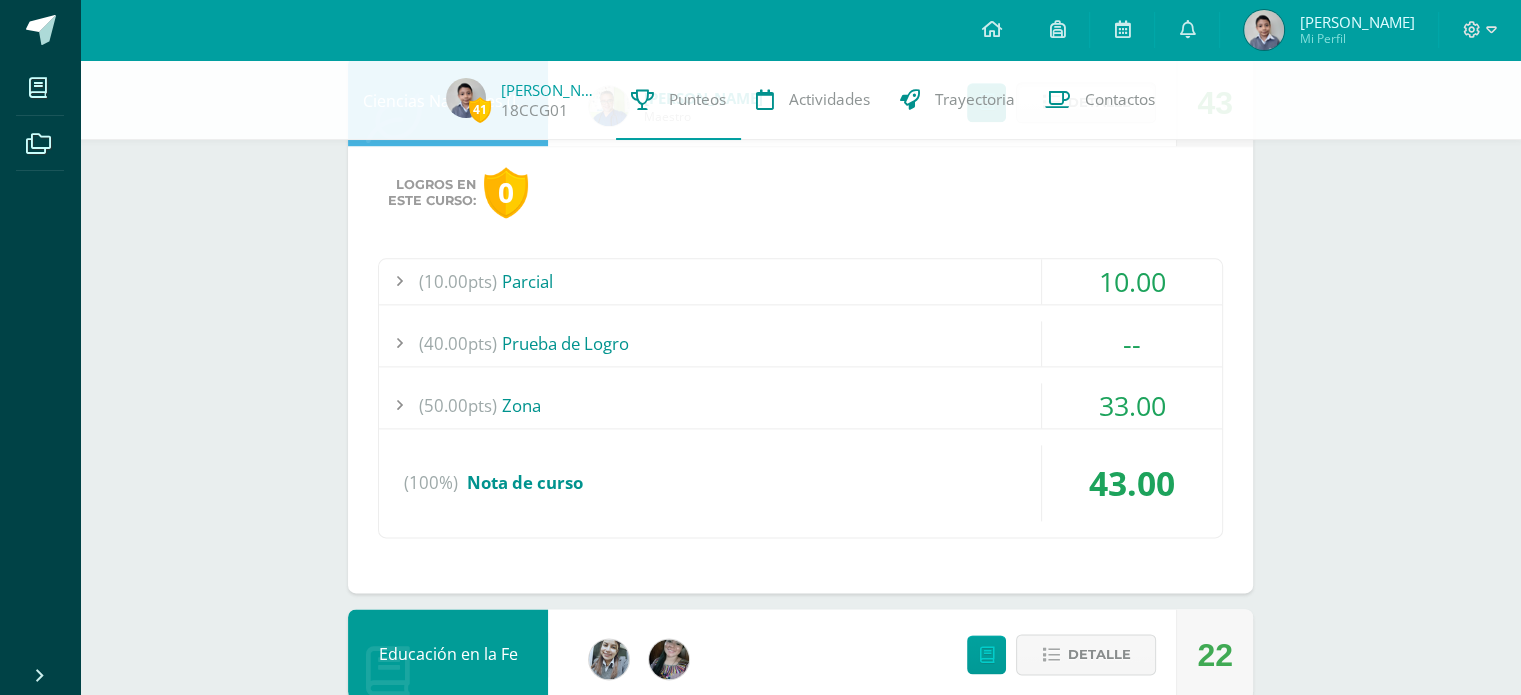 click on "(50.00pts)
Zona" at bounding box center [800, 405] 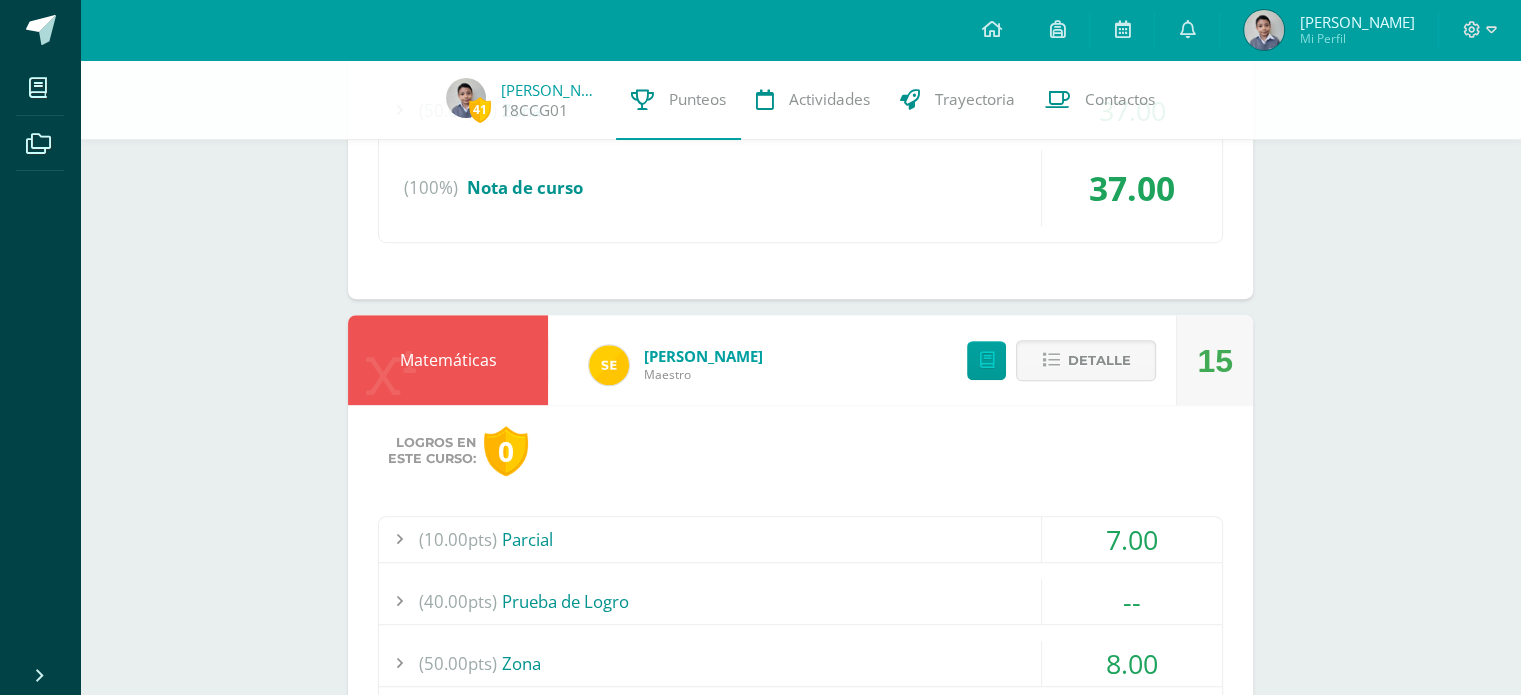 scroll, scrollTop: 1617, scrollLeft: 0, axis: vertical 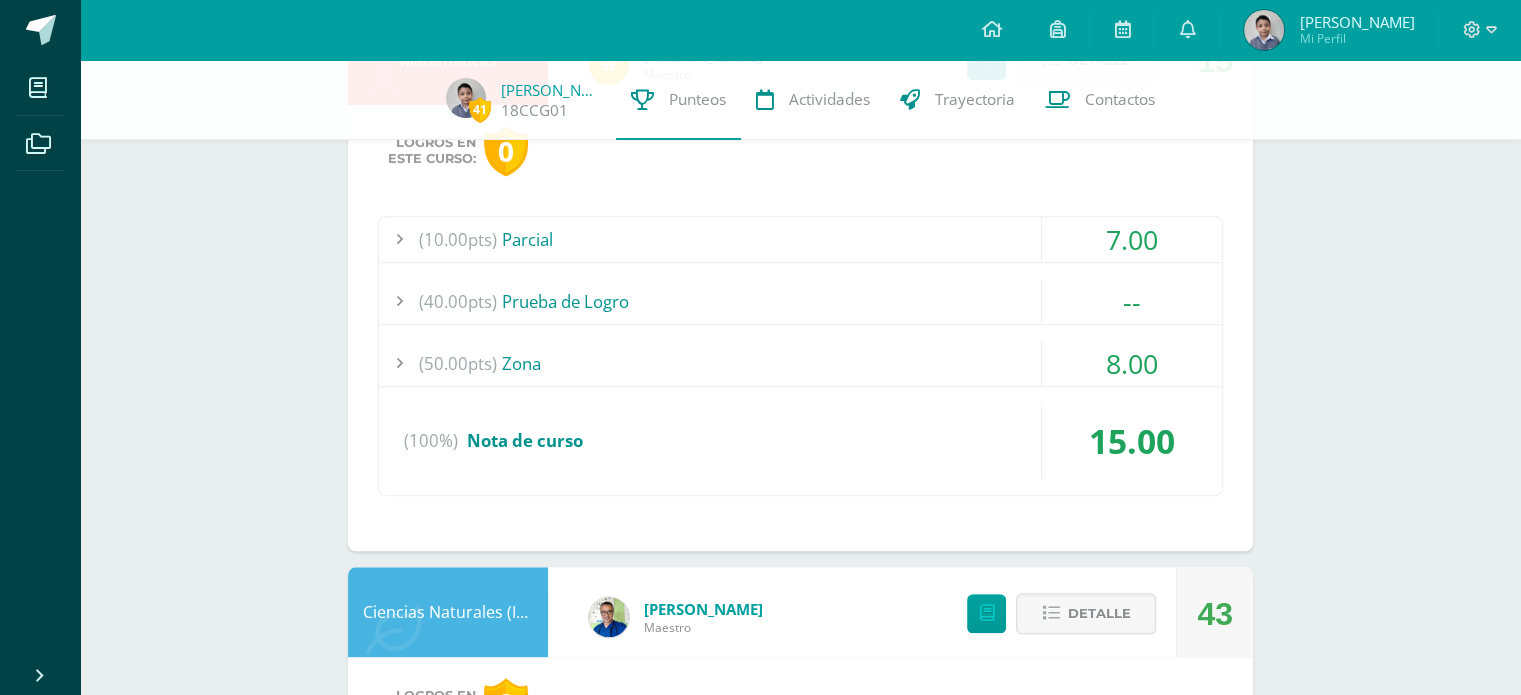 click on "(50.00pts)
Zona" at bounding box center [800, 363] 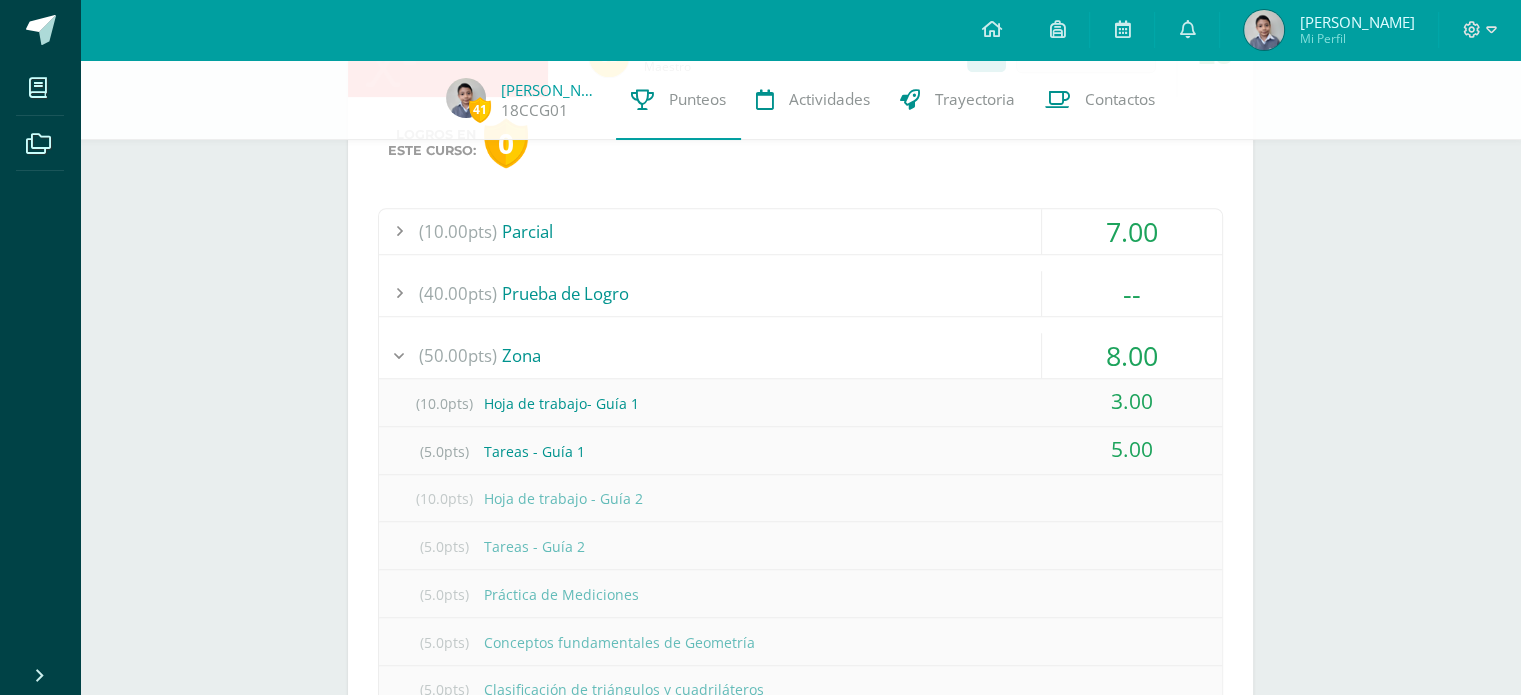 scroll, scrollTop: 1517, scrollLeft: 0, axis: vertical 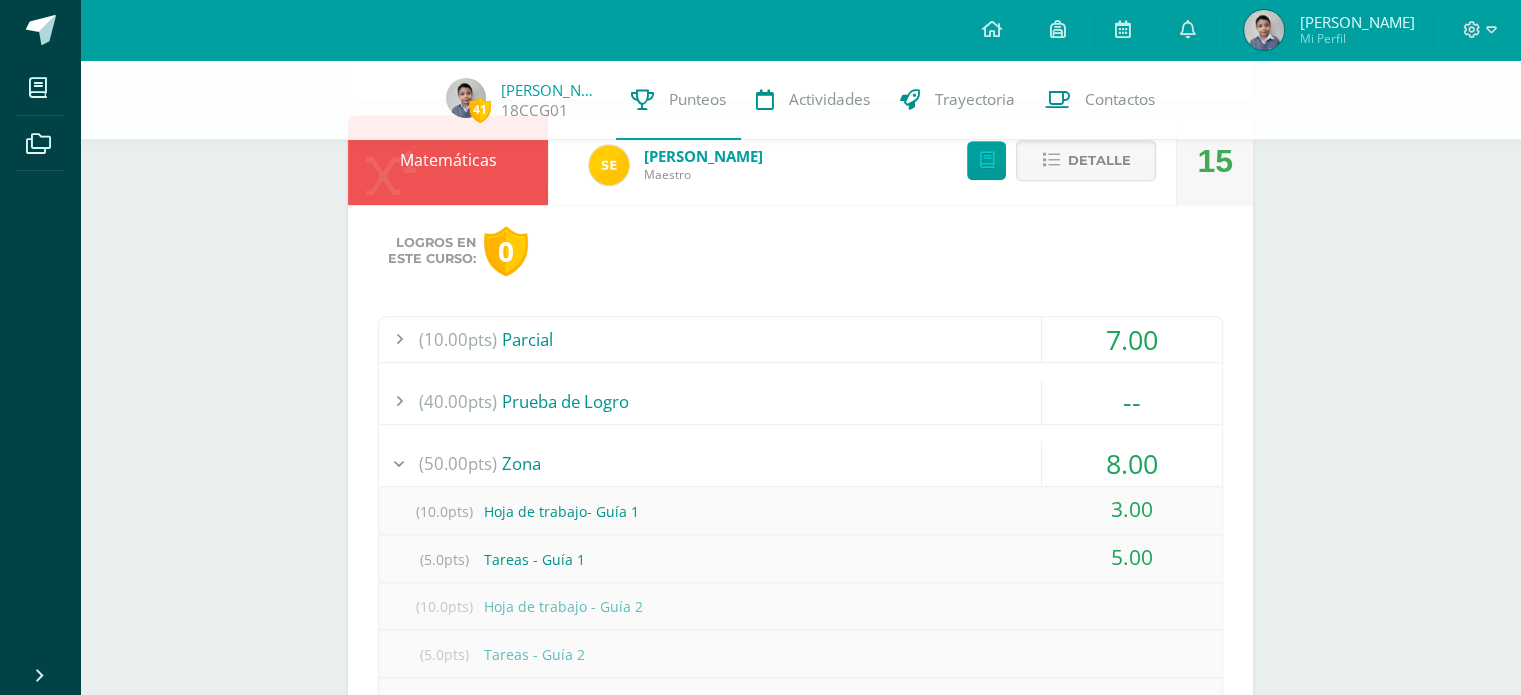 click on "(10.00pts)
Parcial" at bounding box center [800, 339] 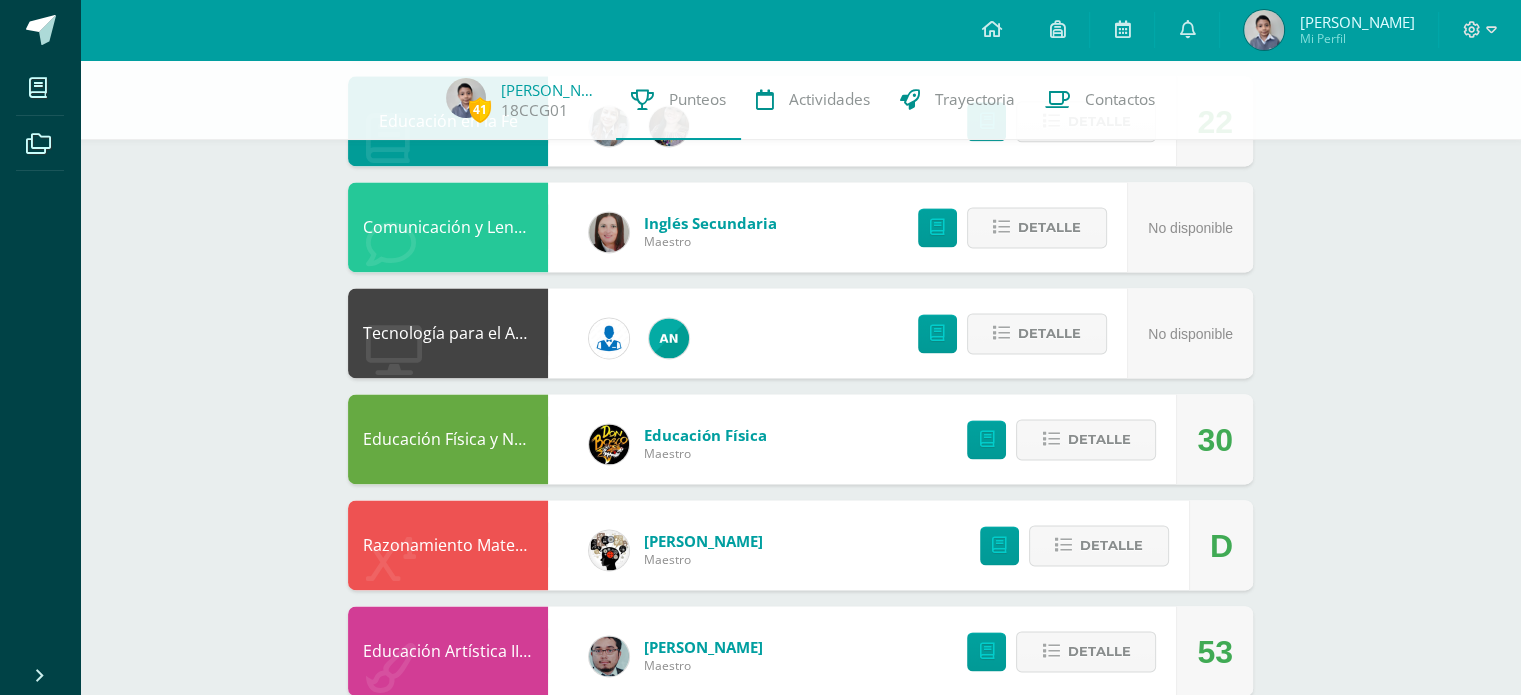 scroll, scrollTop: 2817, scrollLeft: 0, axis: vertical 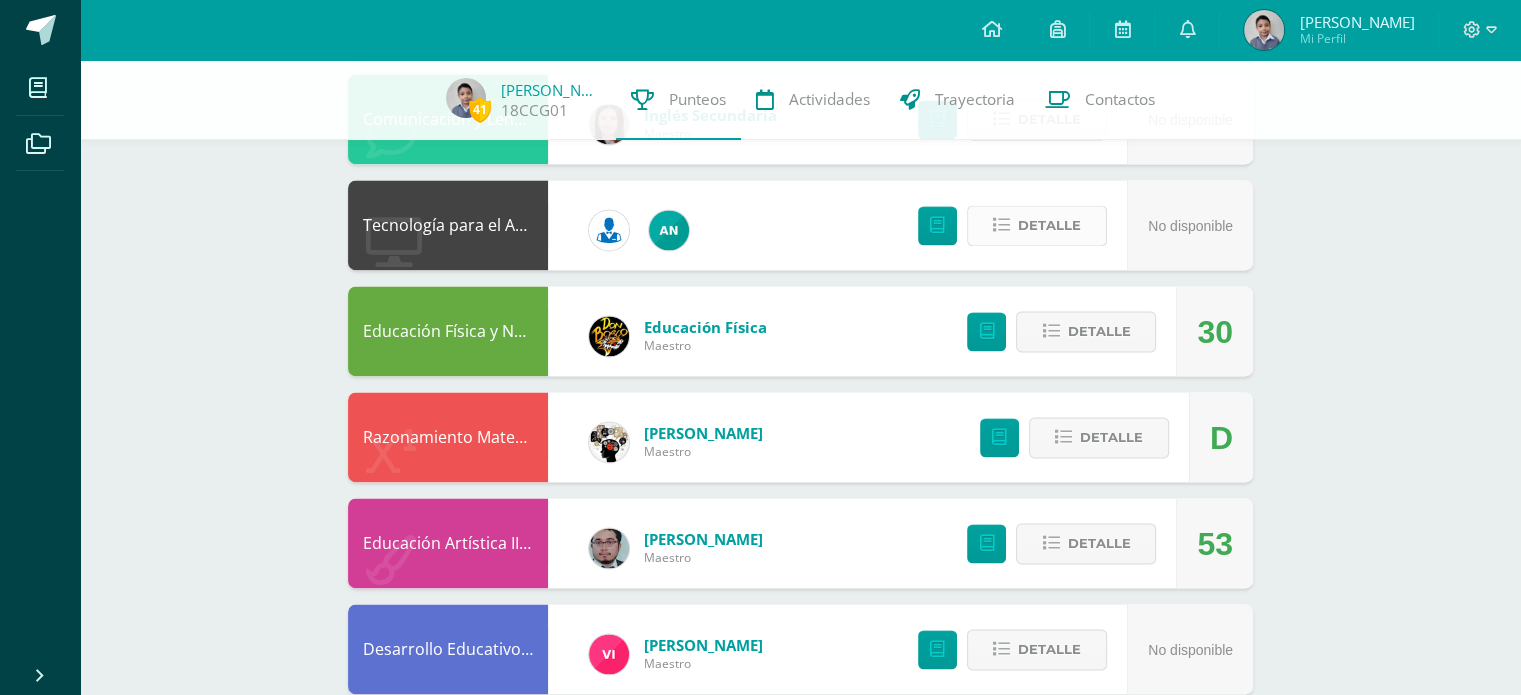 click on "Detalle" at bounding box center [1049, 225] 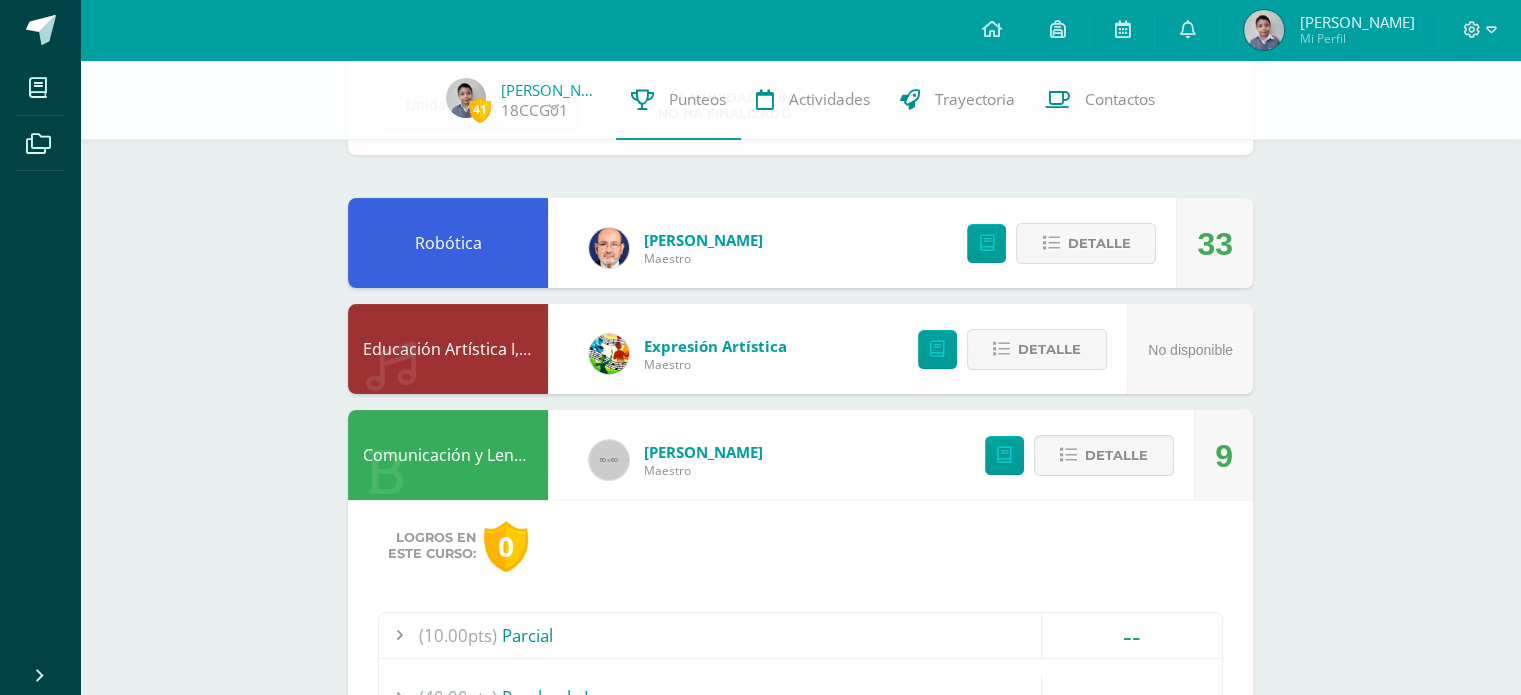 scroll, scrollTop: 20, scrollLeft: 0, axis: vertical 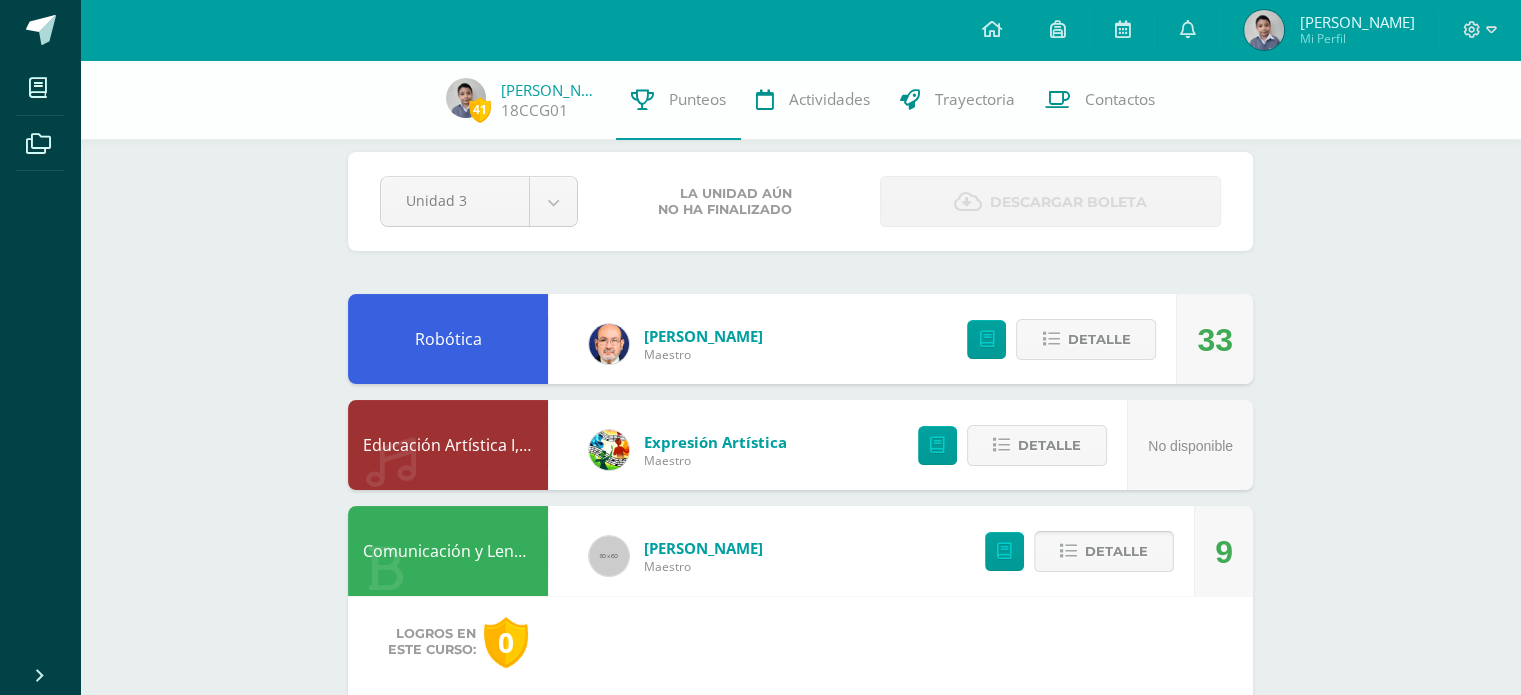 click on "Detalle" at bounding box center [1116, 551] 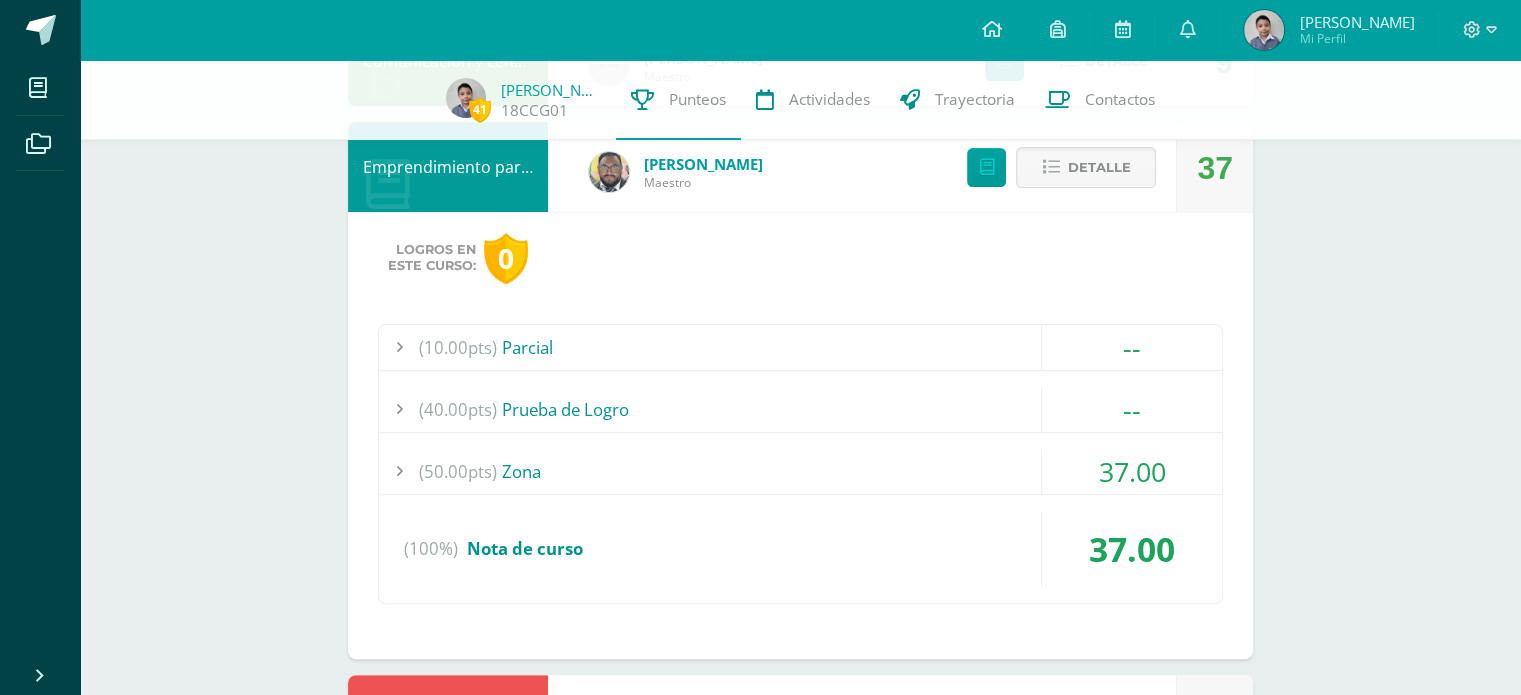 scroll, scrollTop: 420, scrollLeft: 0, axis: vertical 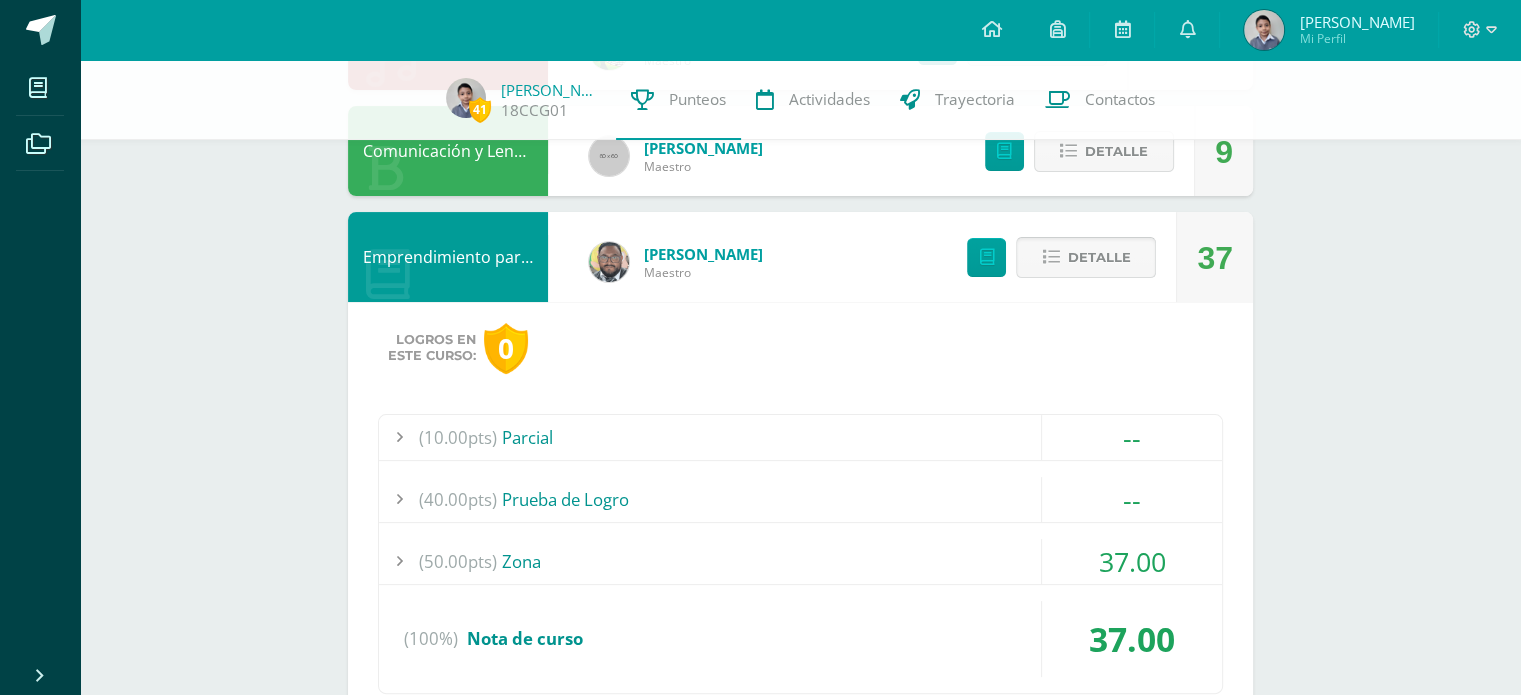 click on "Detalle" at bounding box center [1086, 257] 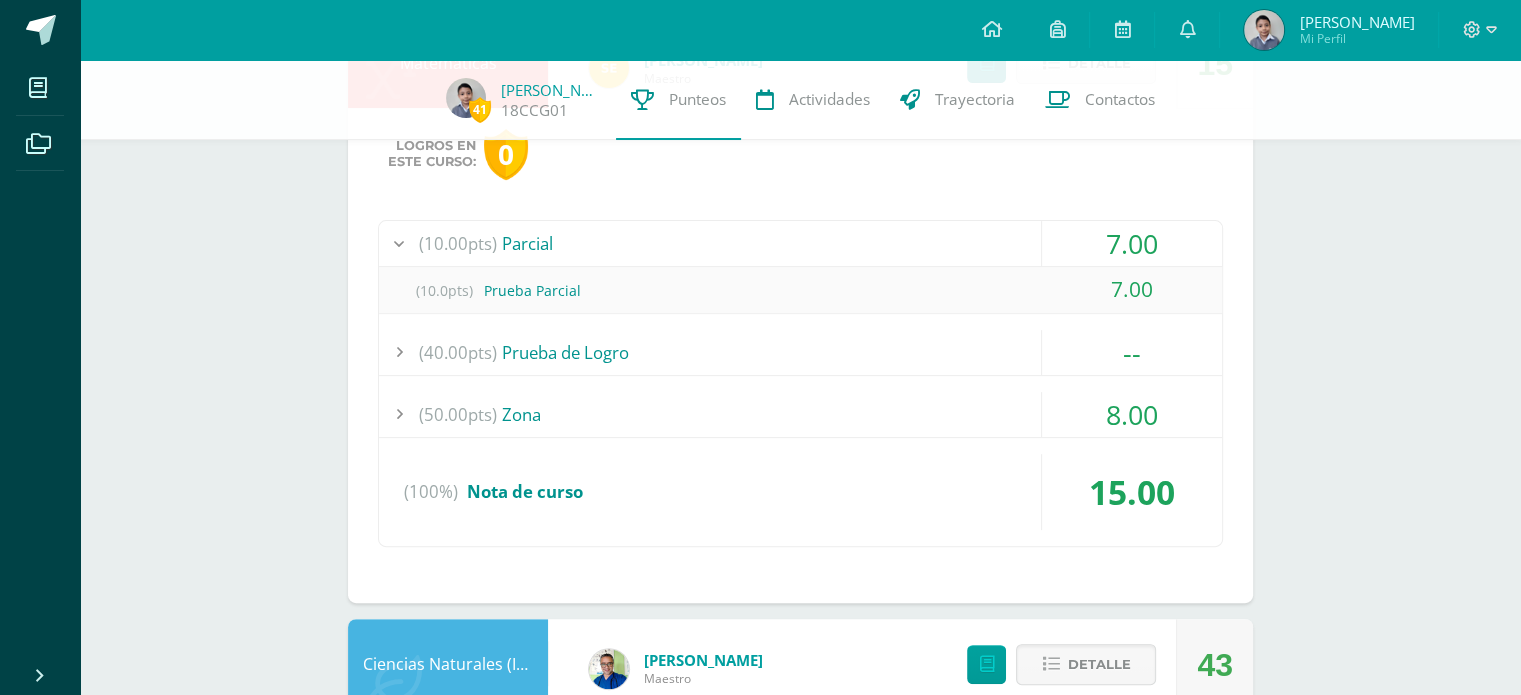 scroll, scrollTop: 620, scrollLeft: 0, axis: vertical 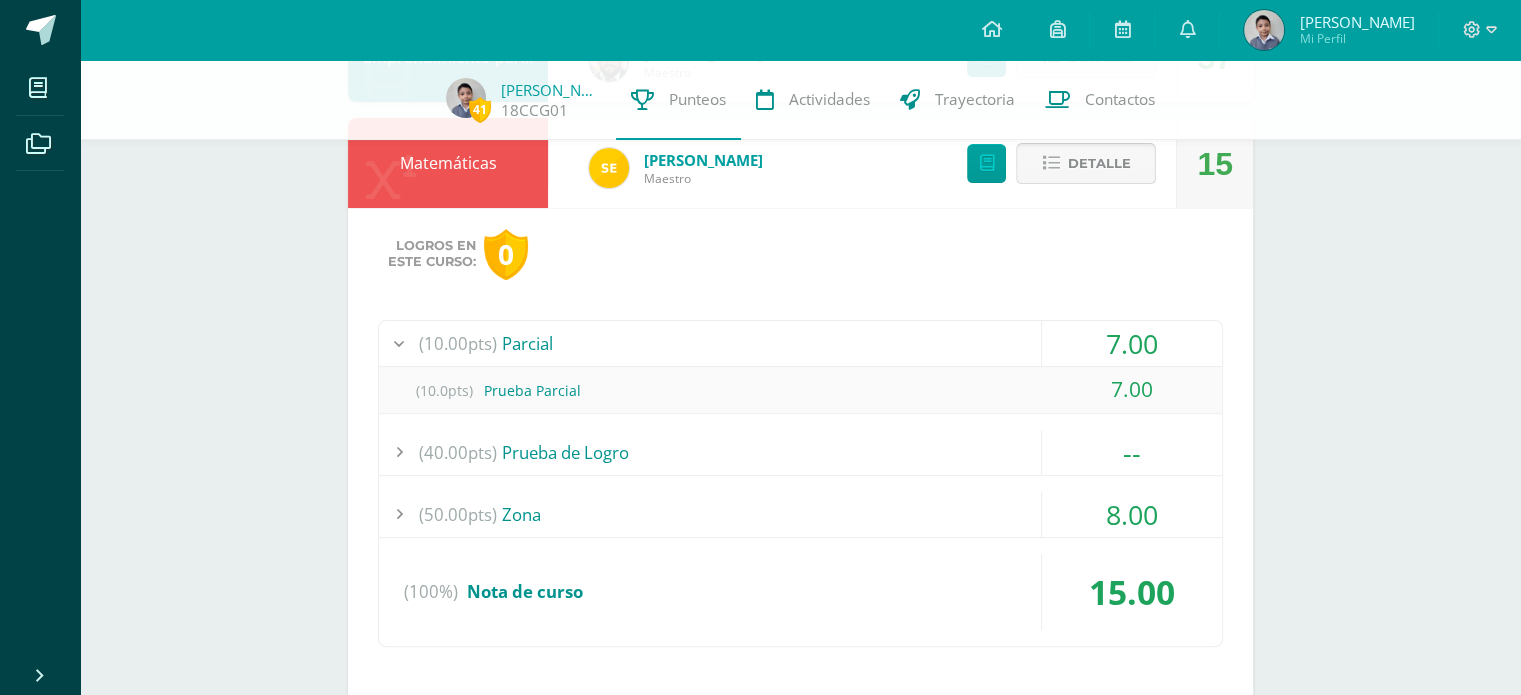 click on "Detalle" at bounding box center (1098, 163) 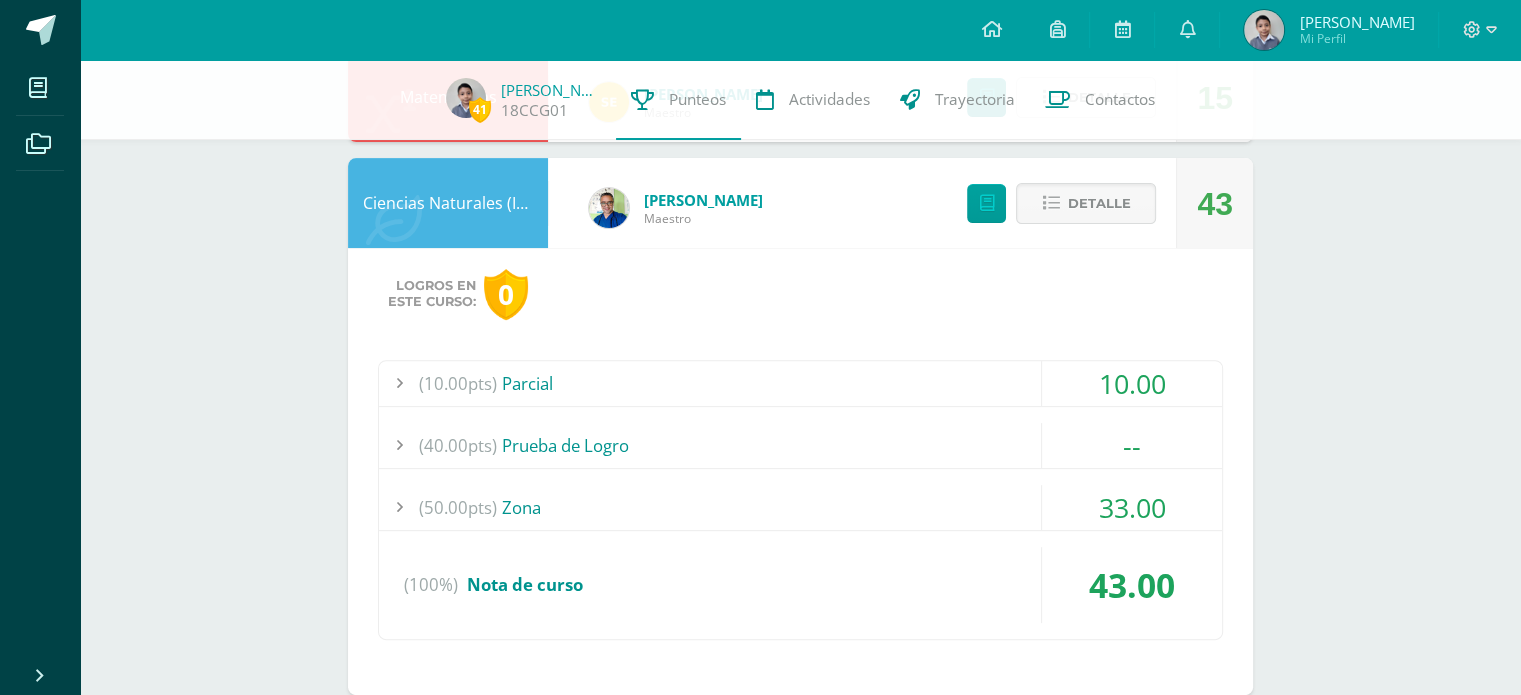 scroll, scrollTop: 720, scrollLeft: 0, axis: vertical 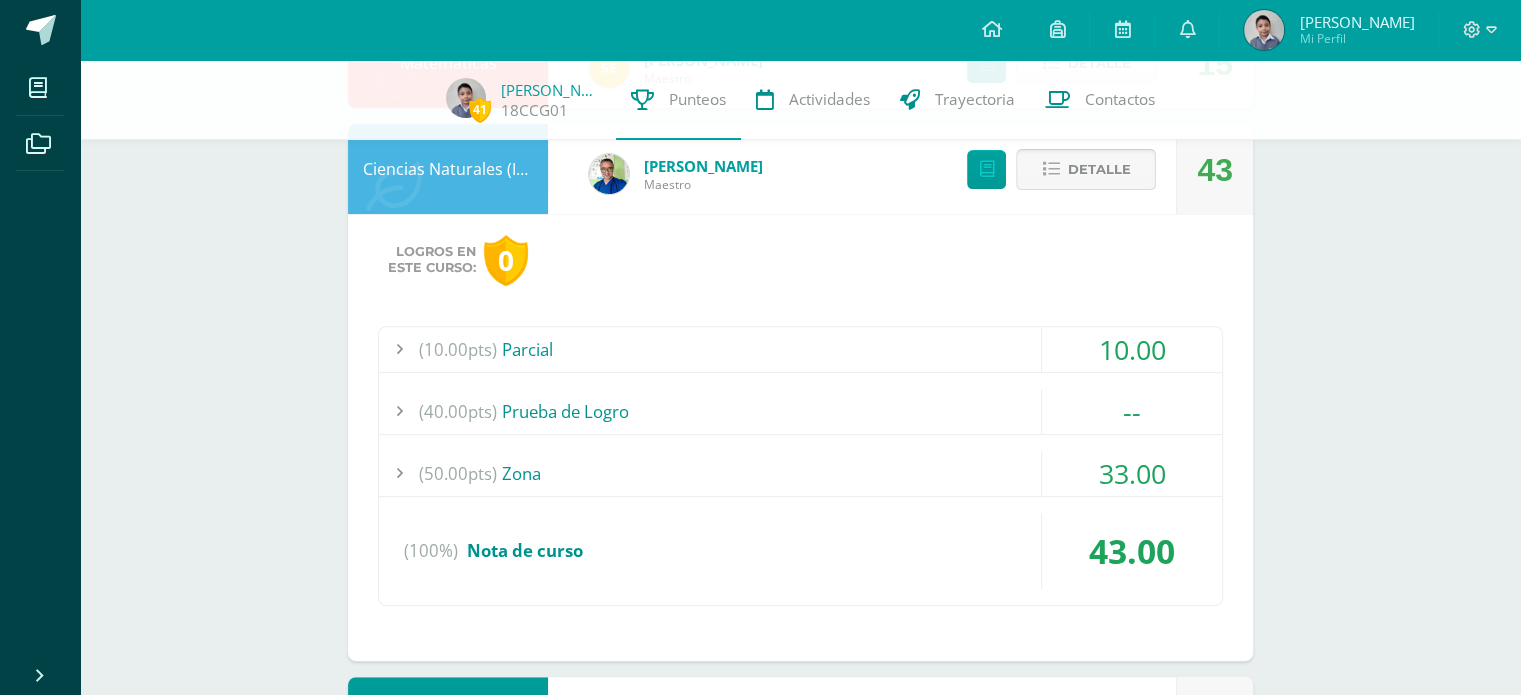 click on "Detalle" at bounding box center [1098, 169] 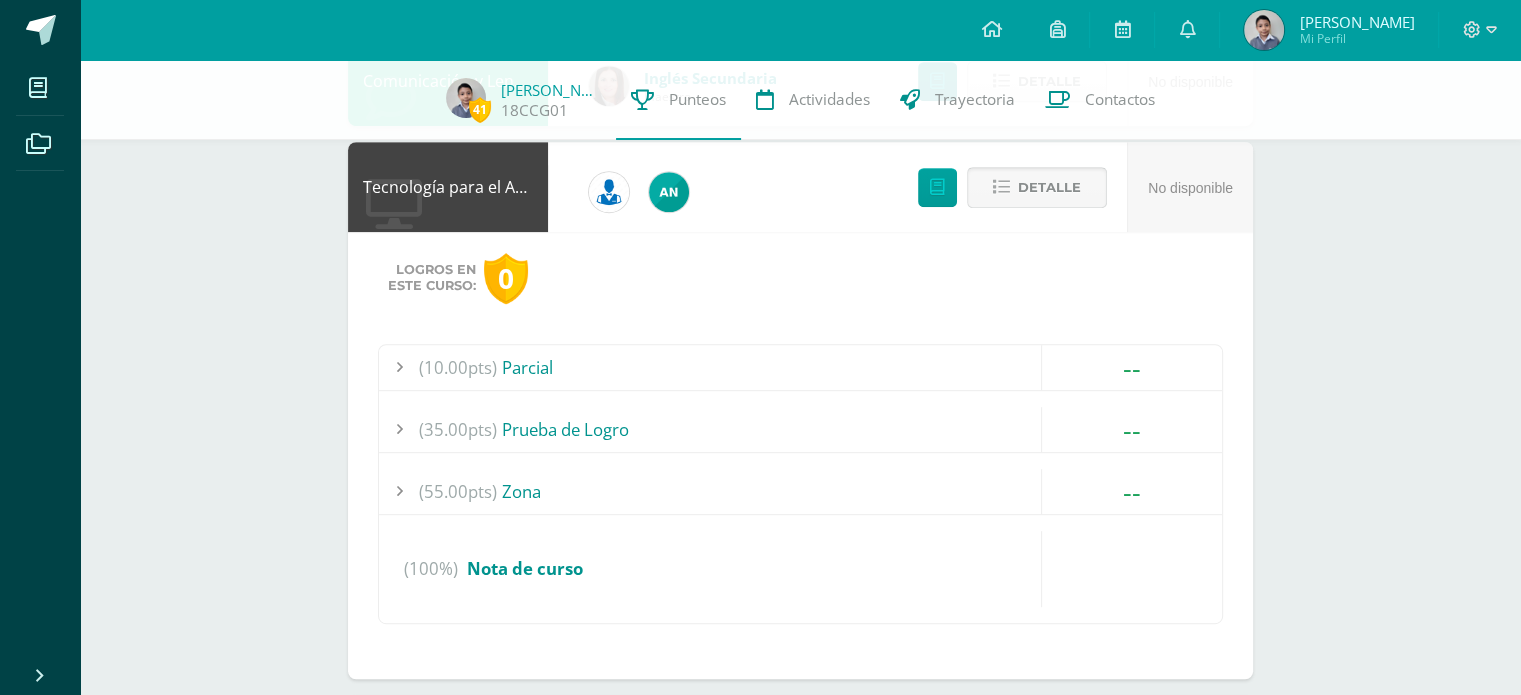 click on "Detalle" at bounding box center [1037, 187] 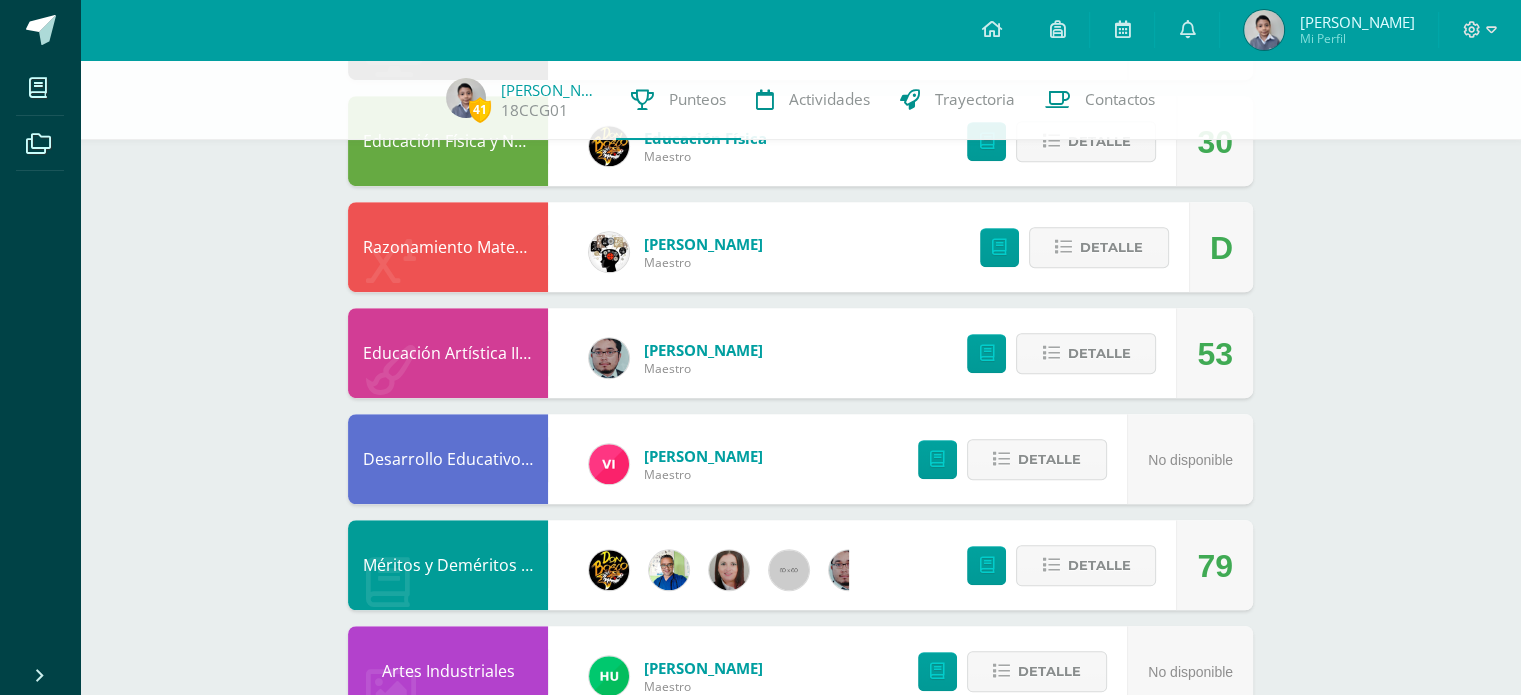 scroll, scrollTop: 1220, scrollLeft: 0, axis: vertical 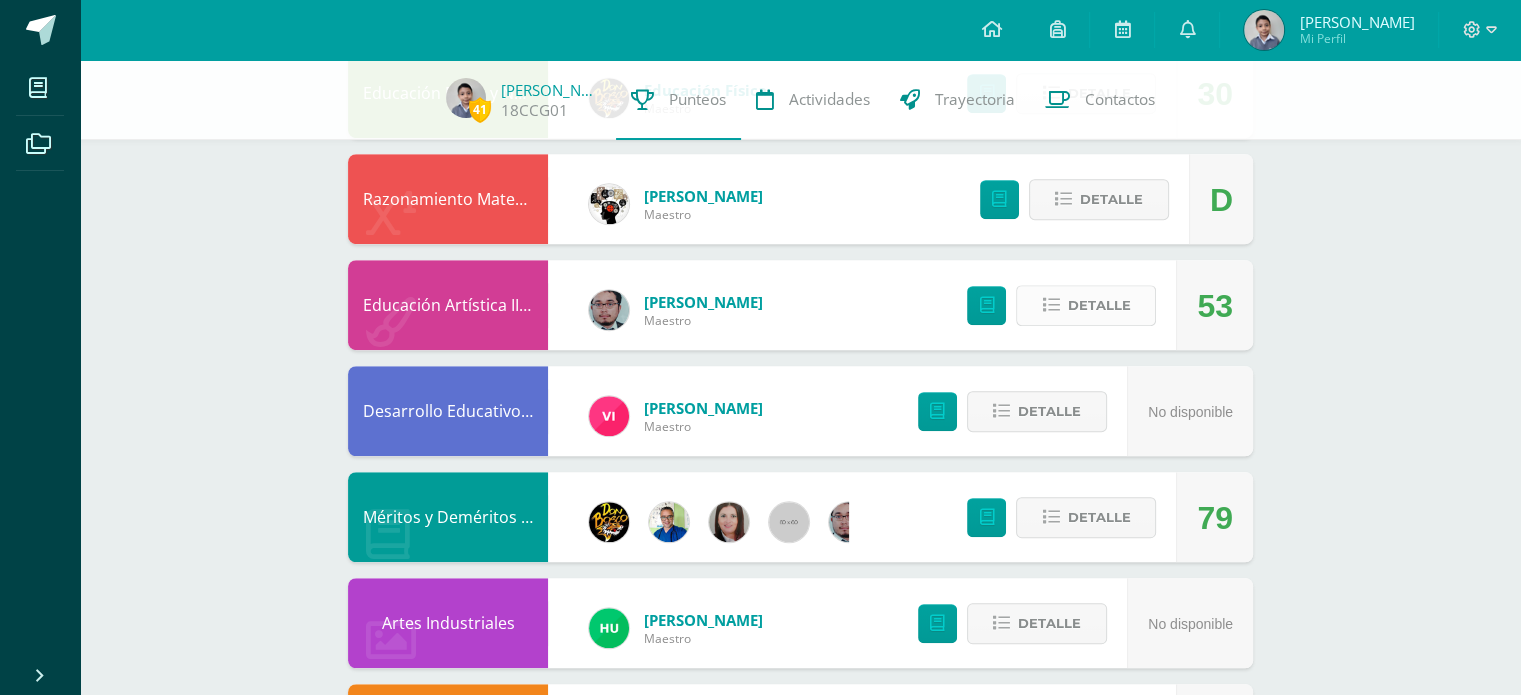 click on "Detalle" at bounding box center (1086, 305) 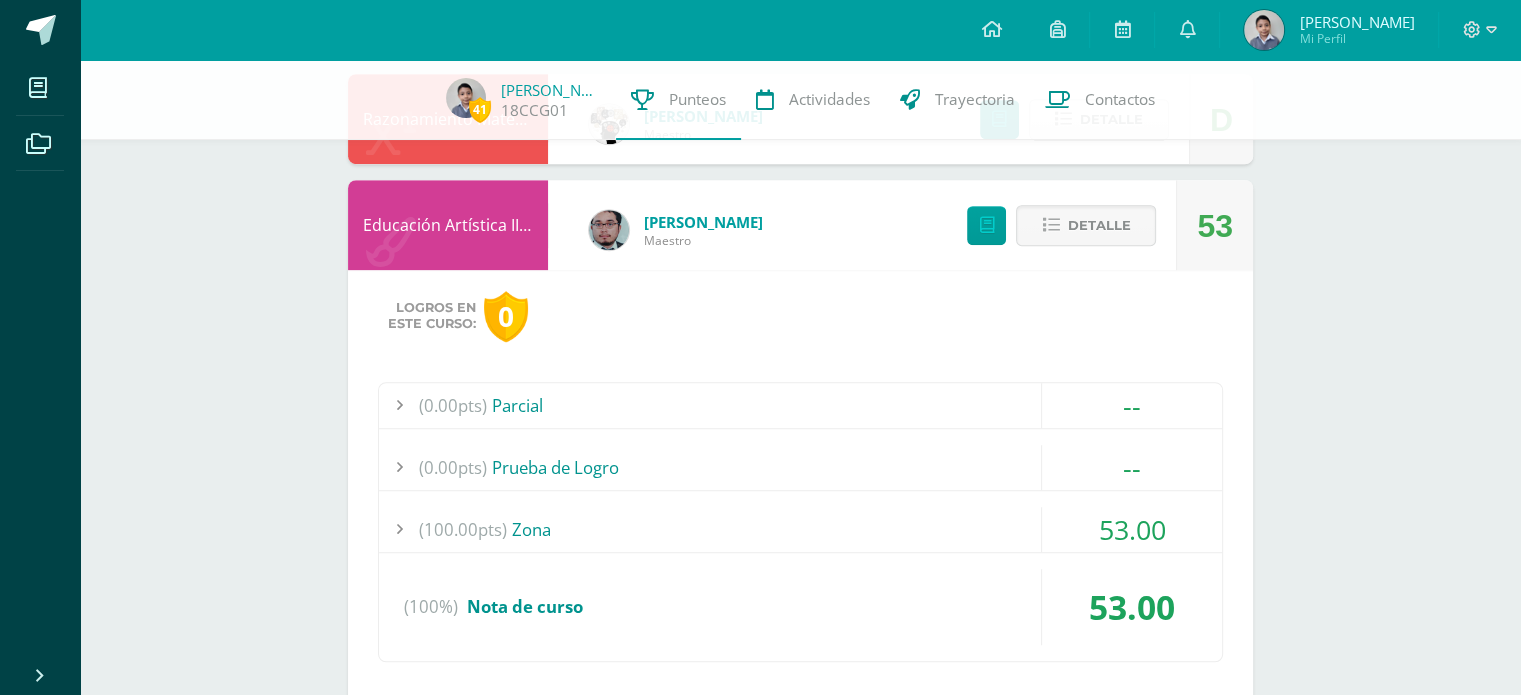 scroll, scrollTop: 1420, scrollLeft: 0, axis: vertical 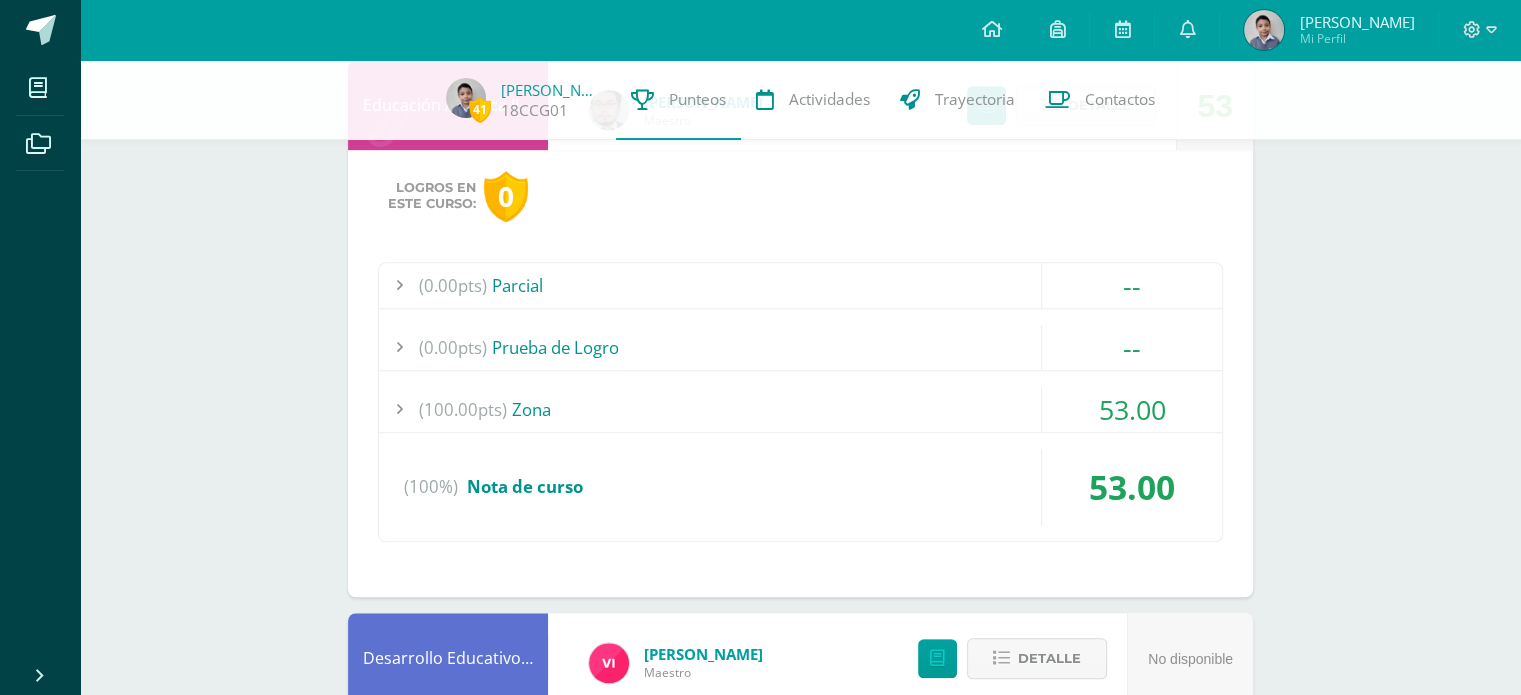 click on "(100.00pts)
Zona" at bounding box center (800, 409) 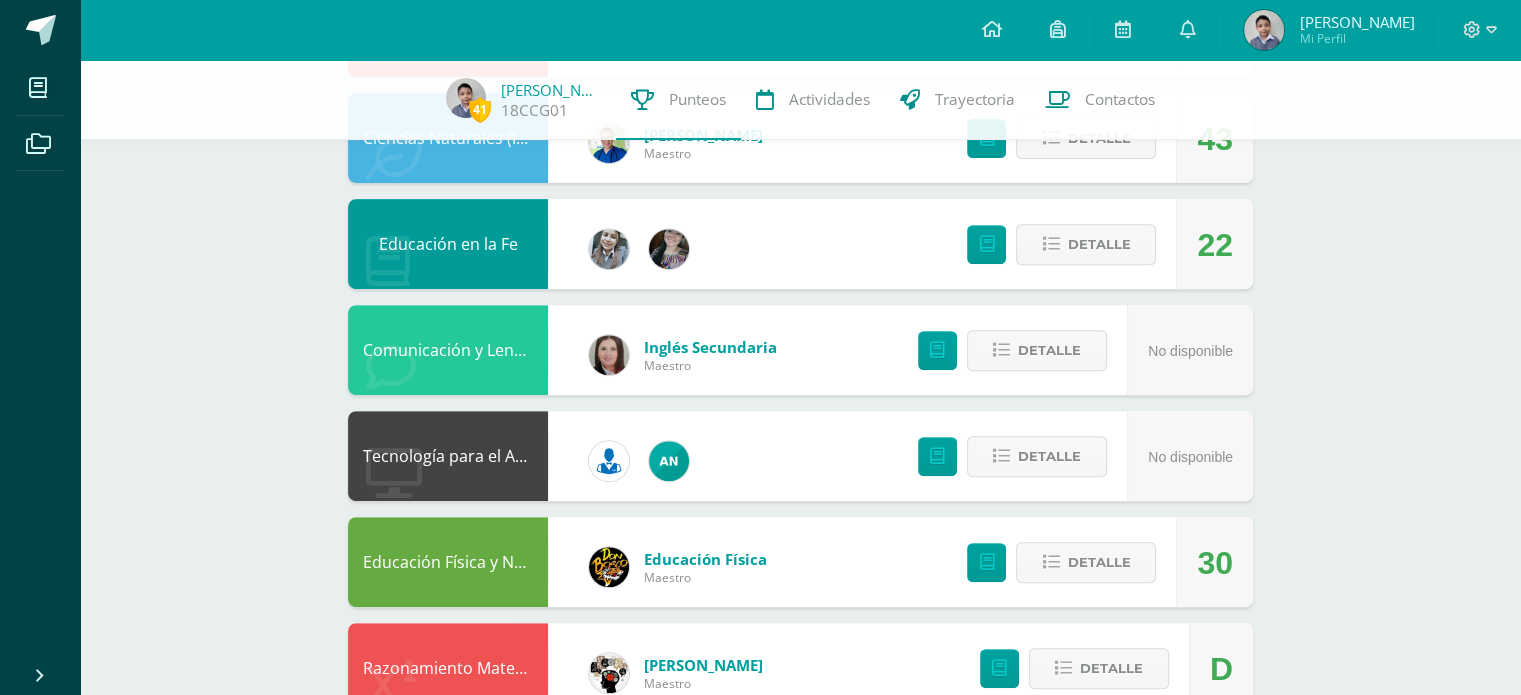 scroll, scrollTop: 720, scrollLeft: 0, axis: vertical 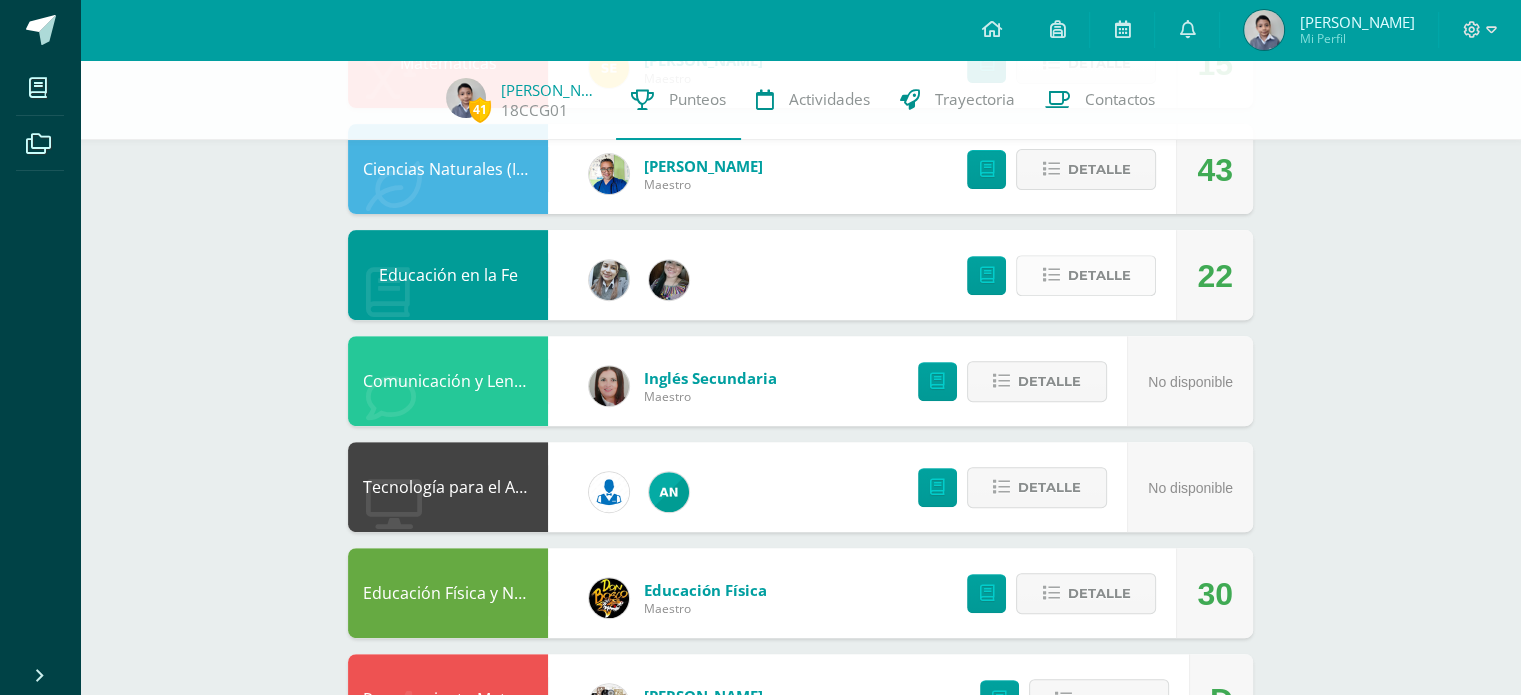 click on "Detalle" at bounding box center (1086, 275) 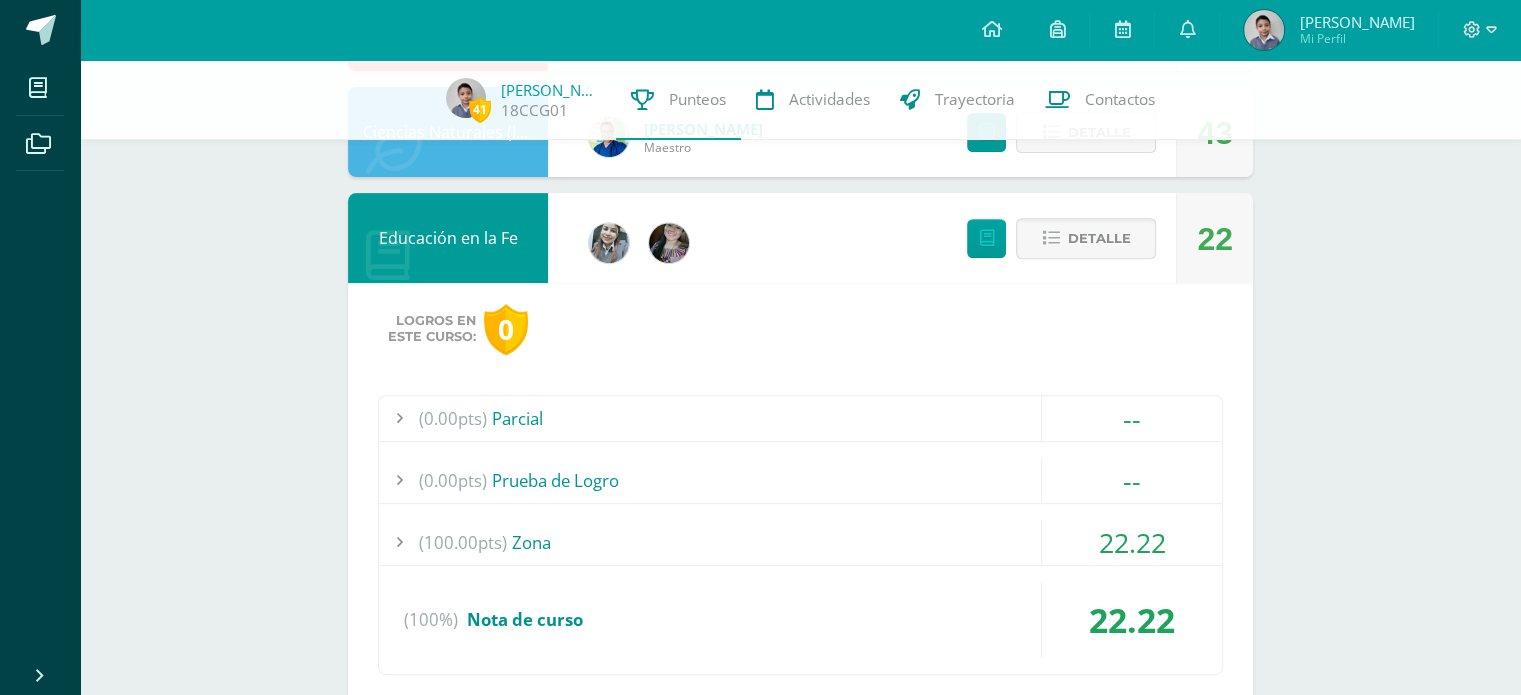 scroll, scrollTop: 820, scrollLeft: 0, axis: vertical 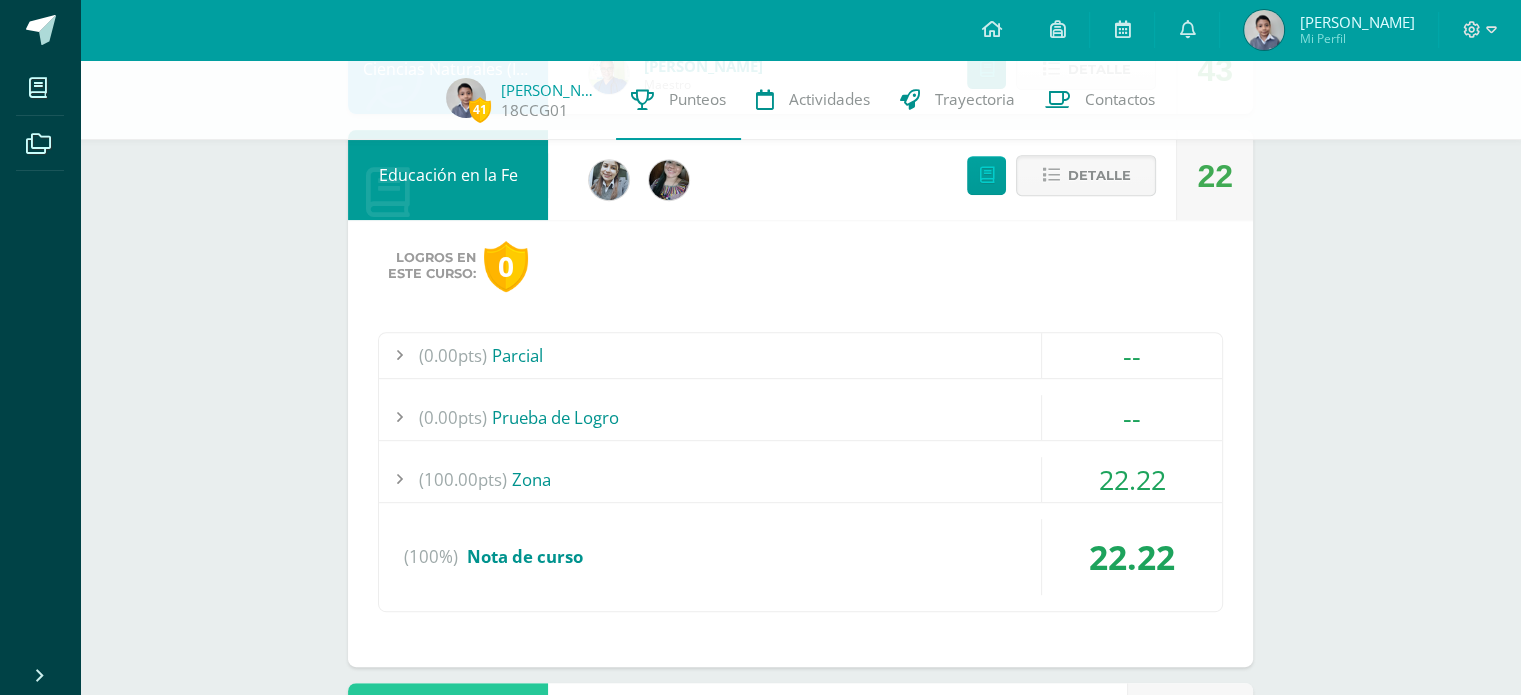 click on "(100.00pts)
Zona" at bounding box center (800, 479) 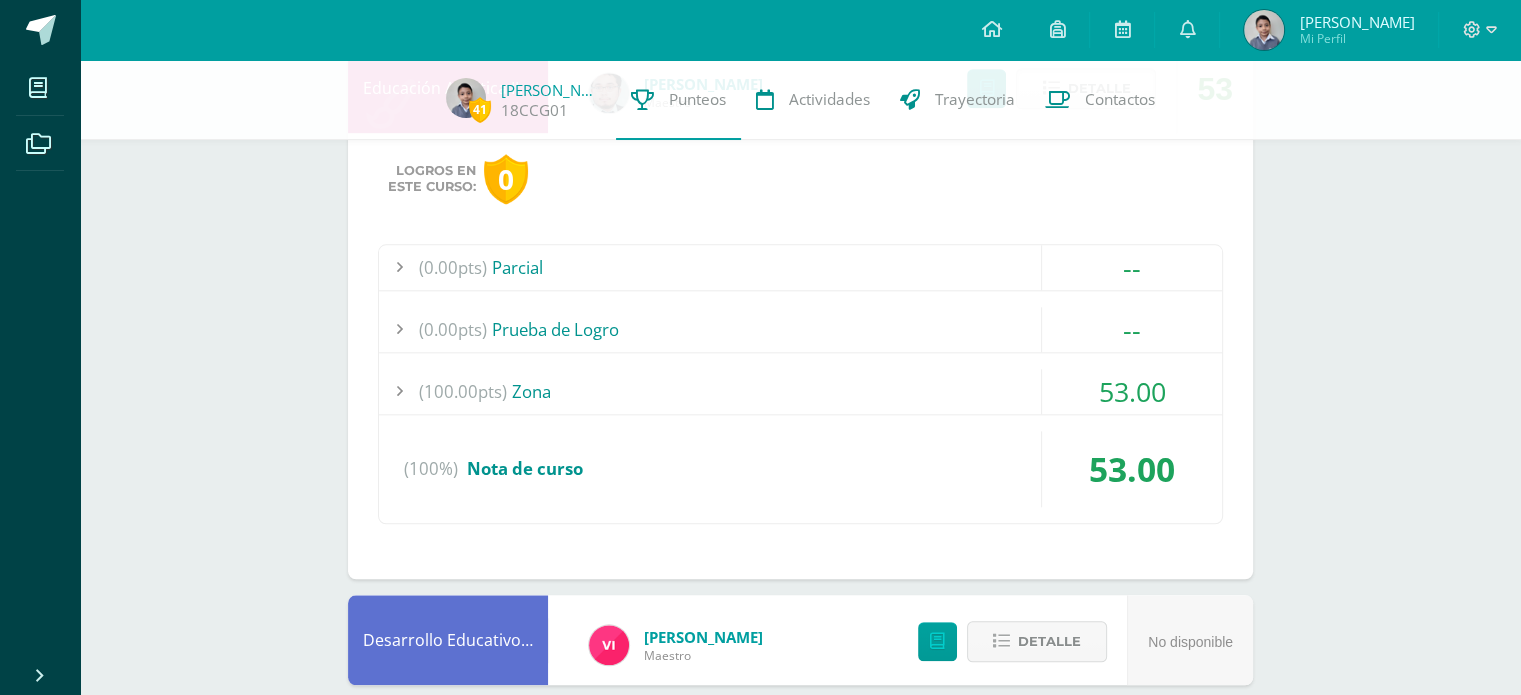 scroll, scrollTop: 2573, scrollLeft: 0, axis: vertical 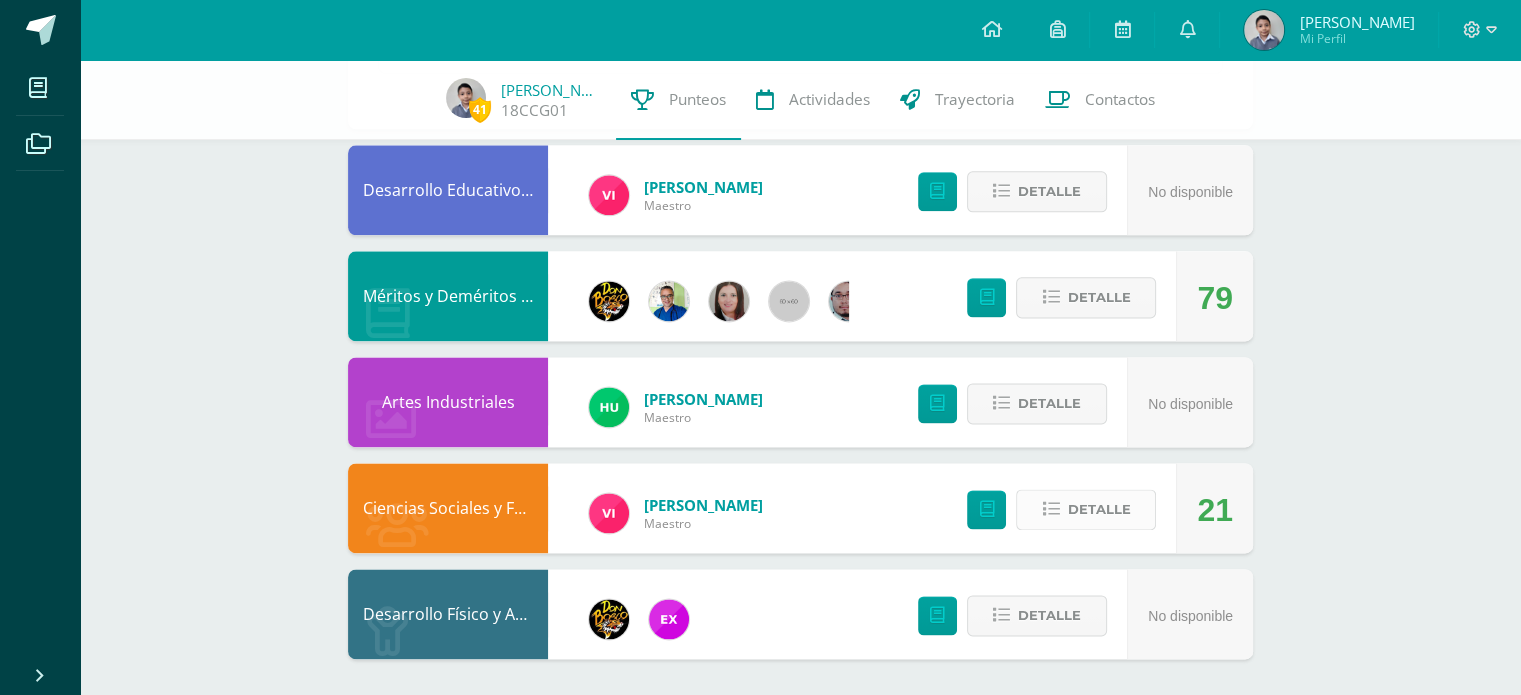 click on "Detalle" at bounding box center [1098, 509] 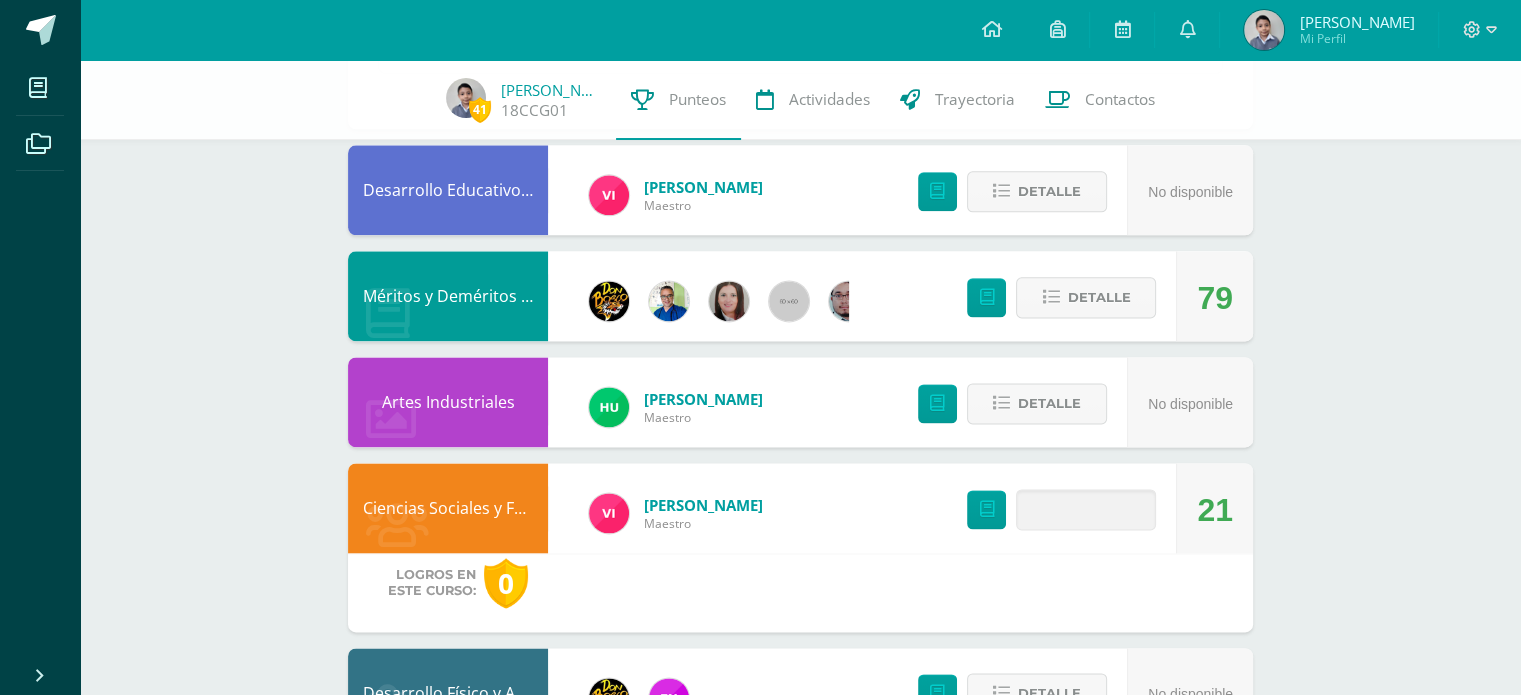 click on "Logros en
este curso:
0
(10.00pts)
Parcial
7.00
(10.0pts)  Prueba Corta. III Unidad
7.00
--" at bounding box center [800, 592] 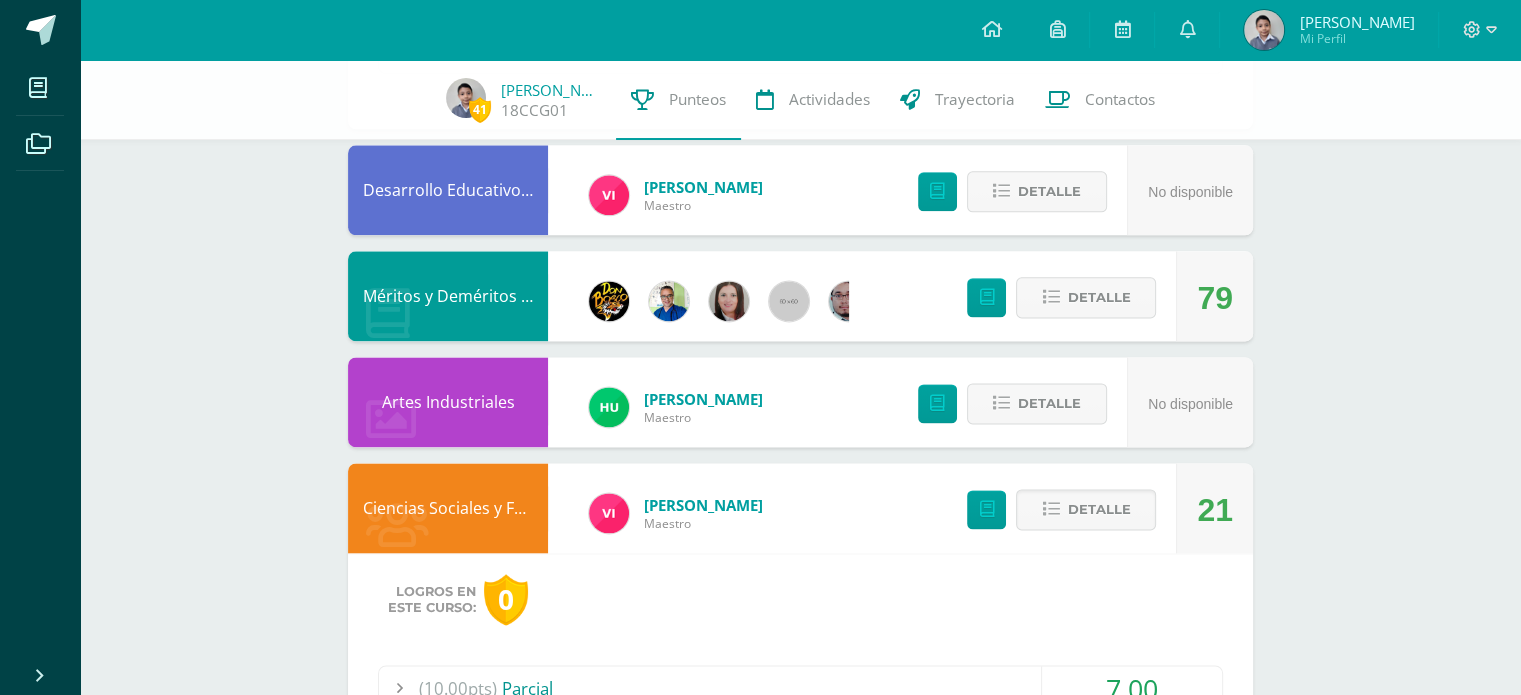 scroll, scrollTop: 3019, scrollLeft: 0, axis: vertical 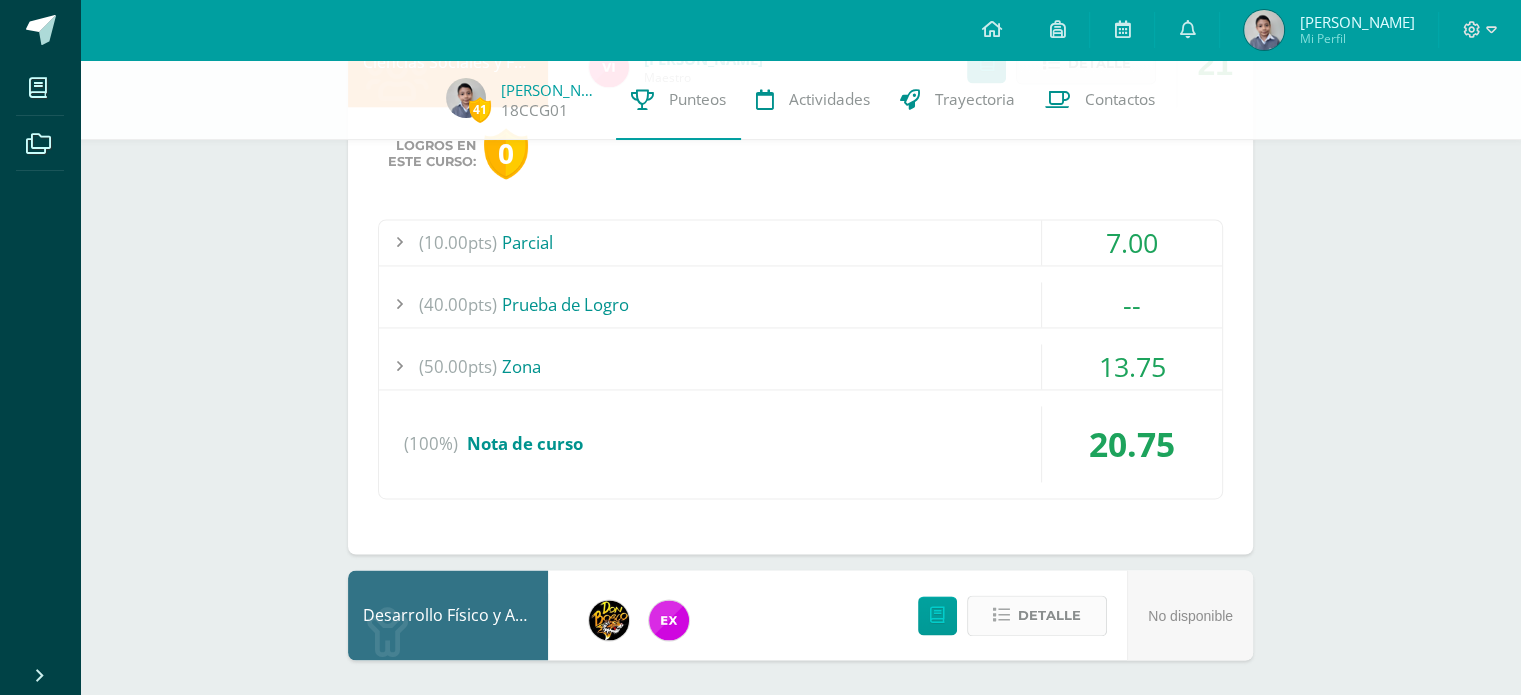 click on "Detalle" at bounding box center (1049, 615) 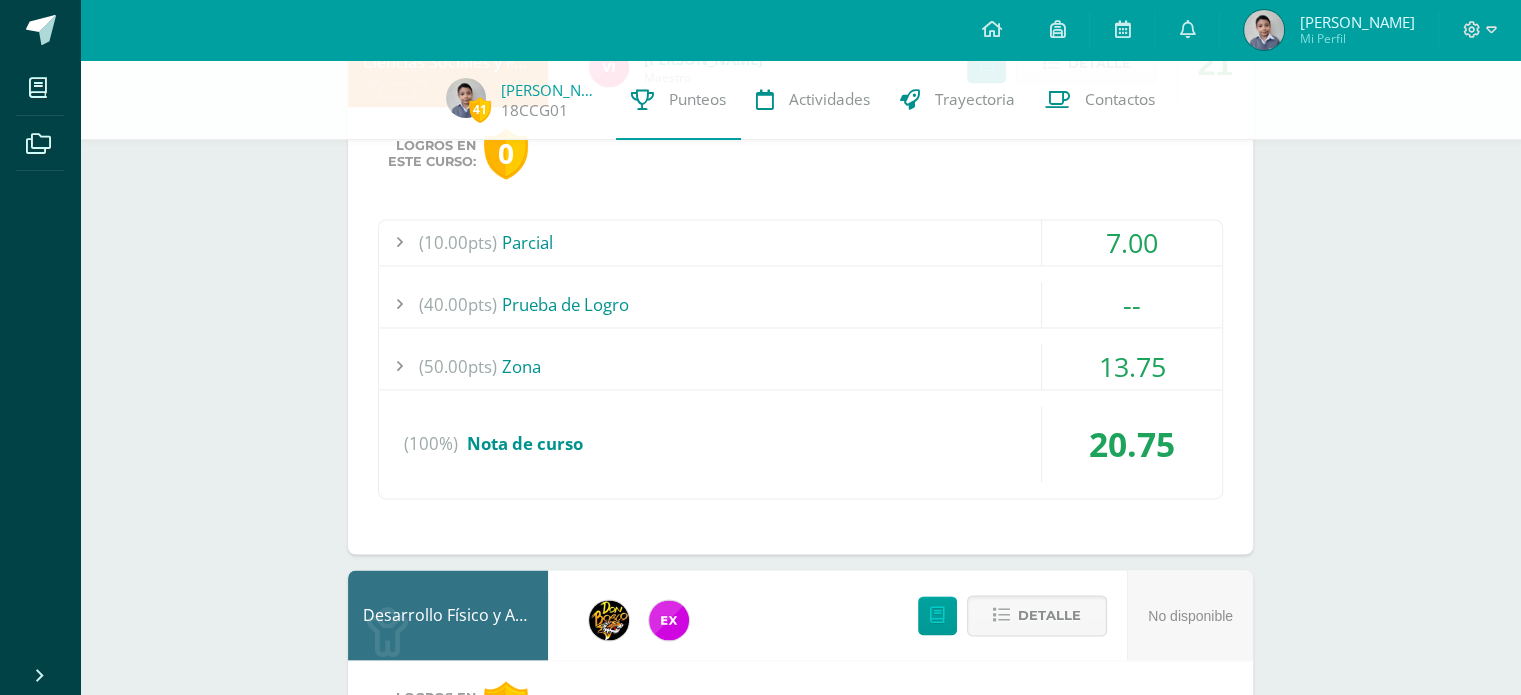 click on "(50.00pts)
Zona" at bounding box center [800, 366] 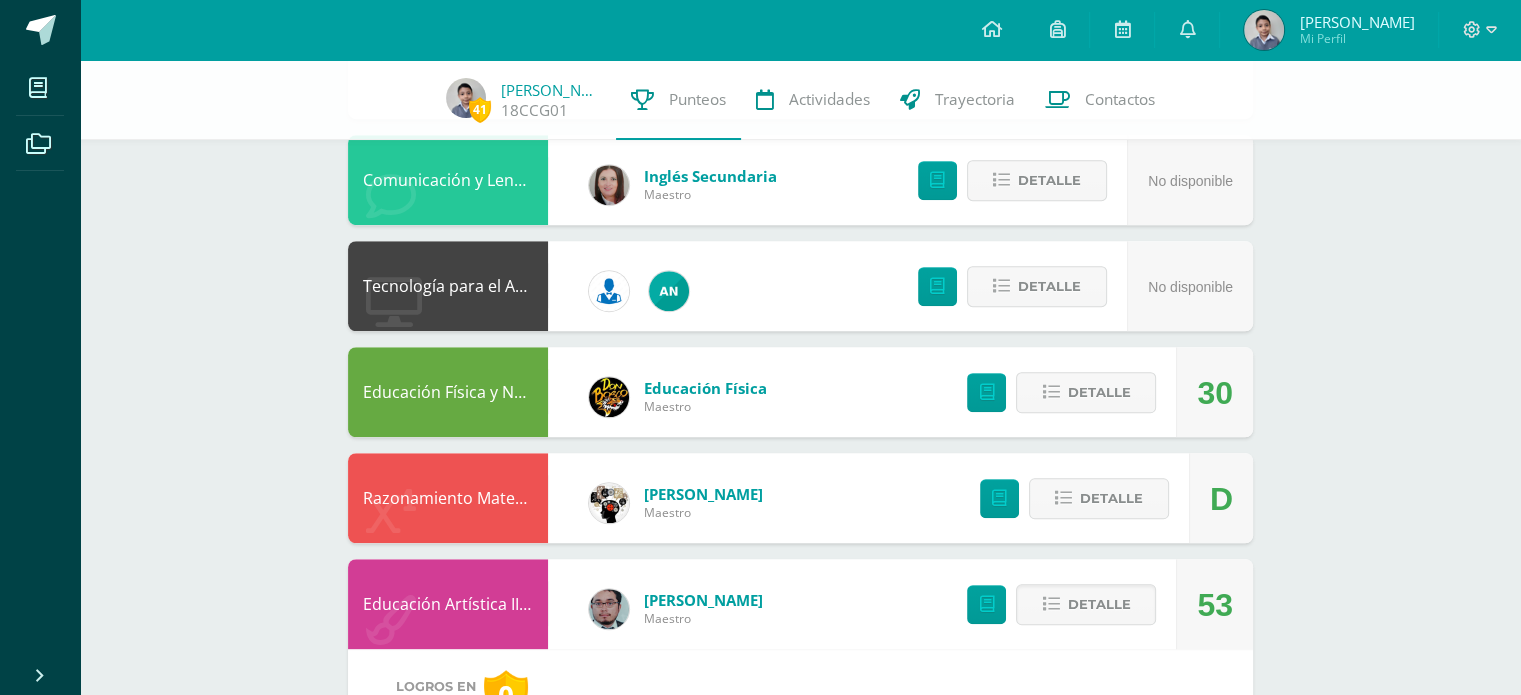 scroll, scrollTop: 1376, scrollLeft: 0, axis: vertical 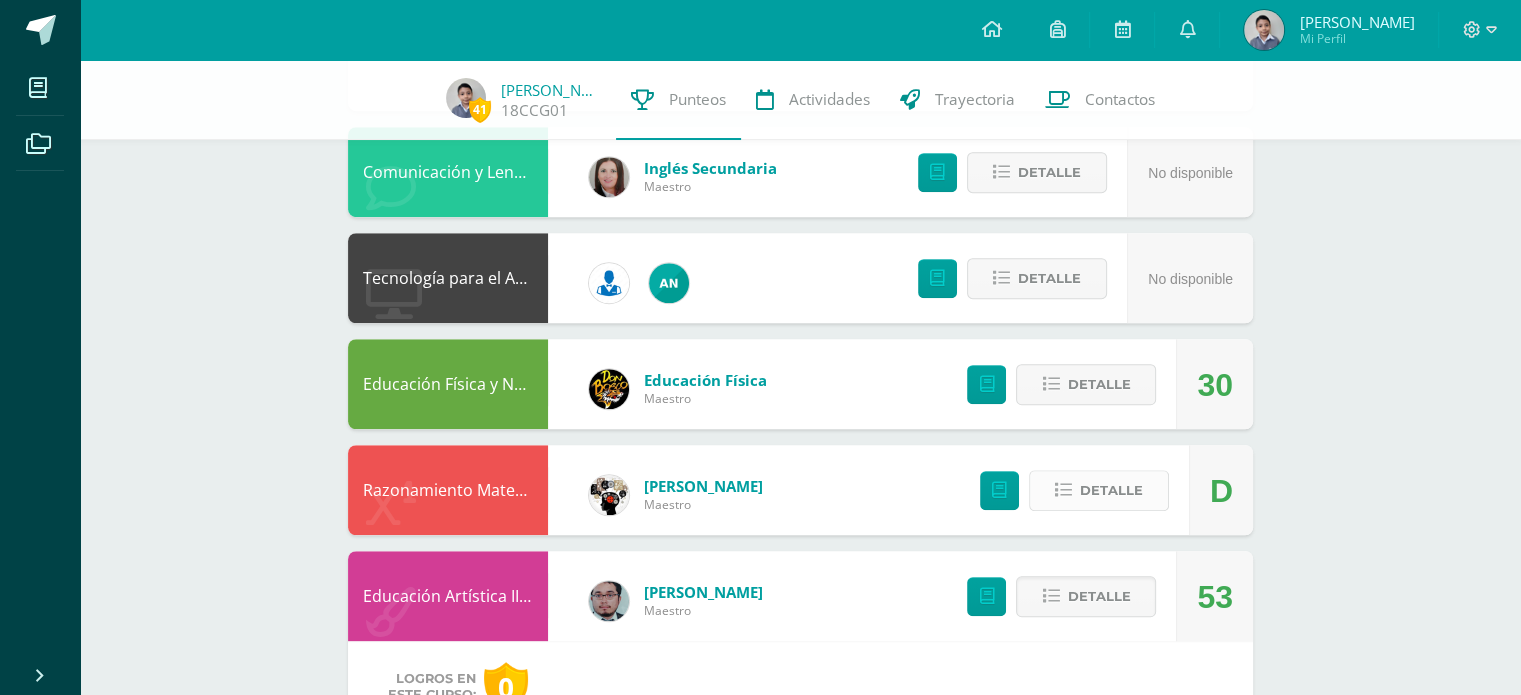 click on "Detalle" at bounding box center (1099, 490) 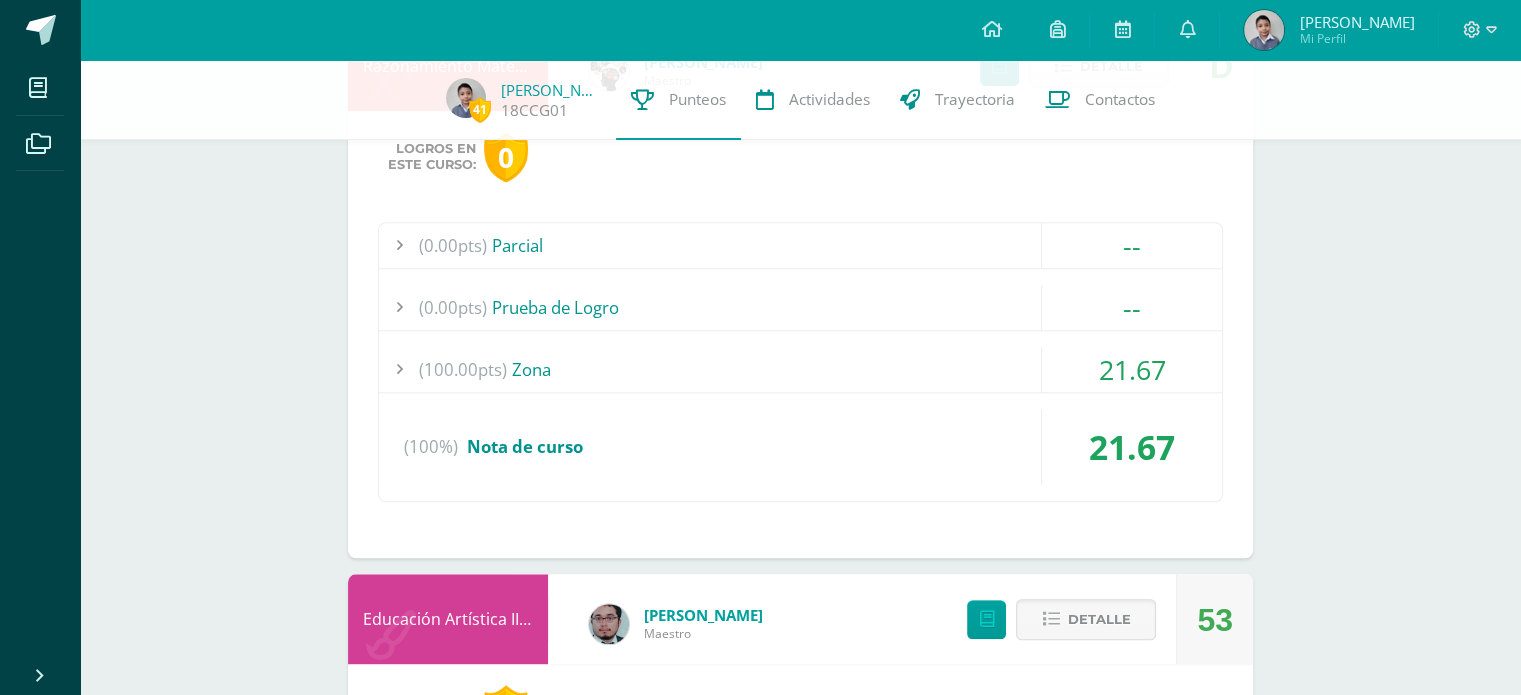 scroll, scrollTop: 1808, scrollLeft: 0, axis: vertical 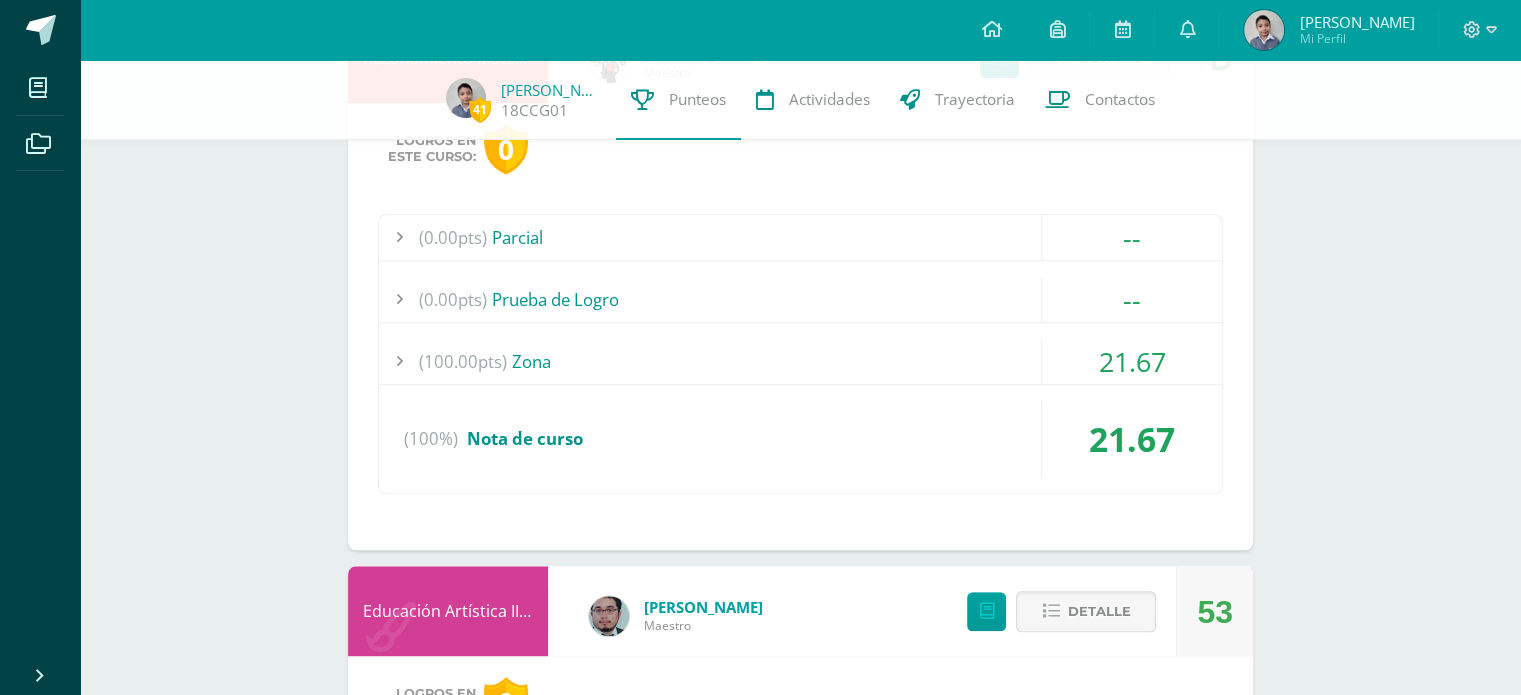 click on "(100.00pts)
Zona" at bounding box center (800, 361) 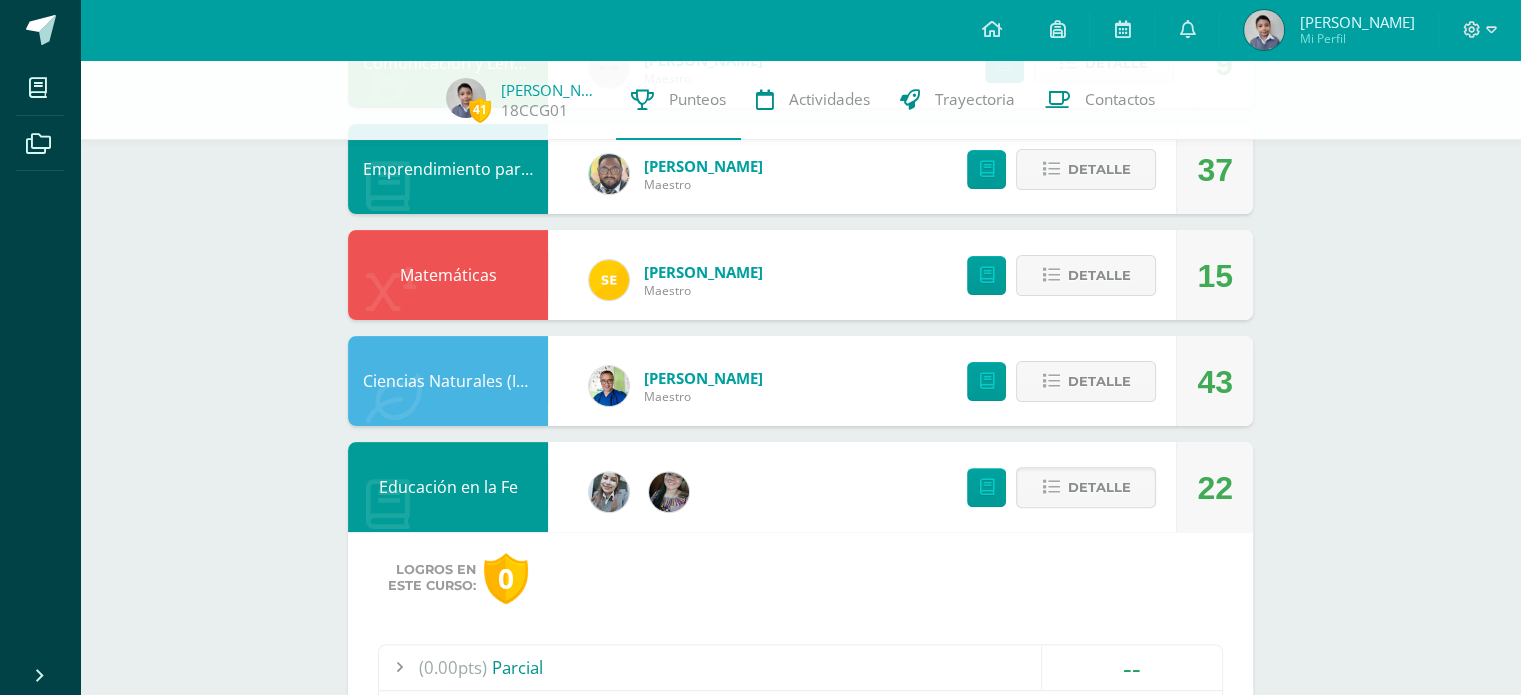 scroll, scrollTop: 208, scrollLeft: 0, axis: vertical 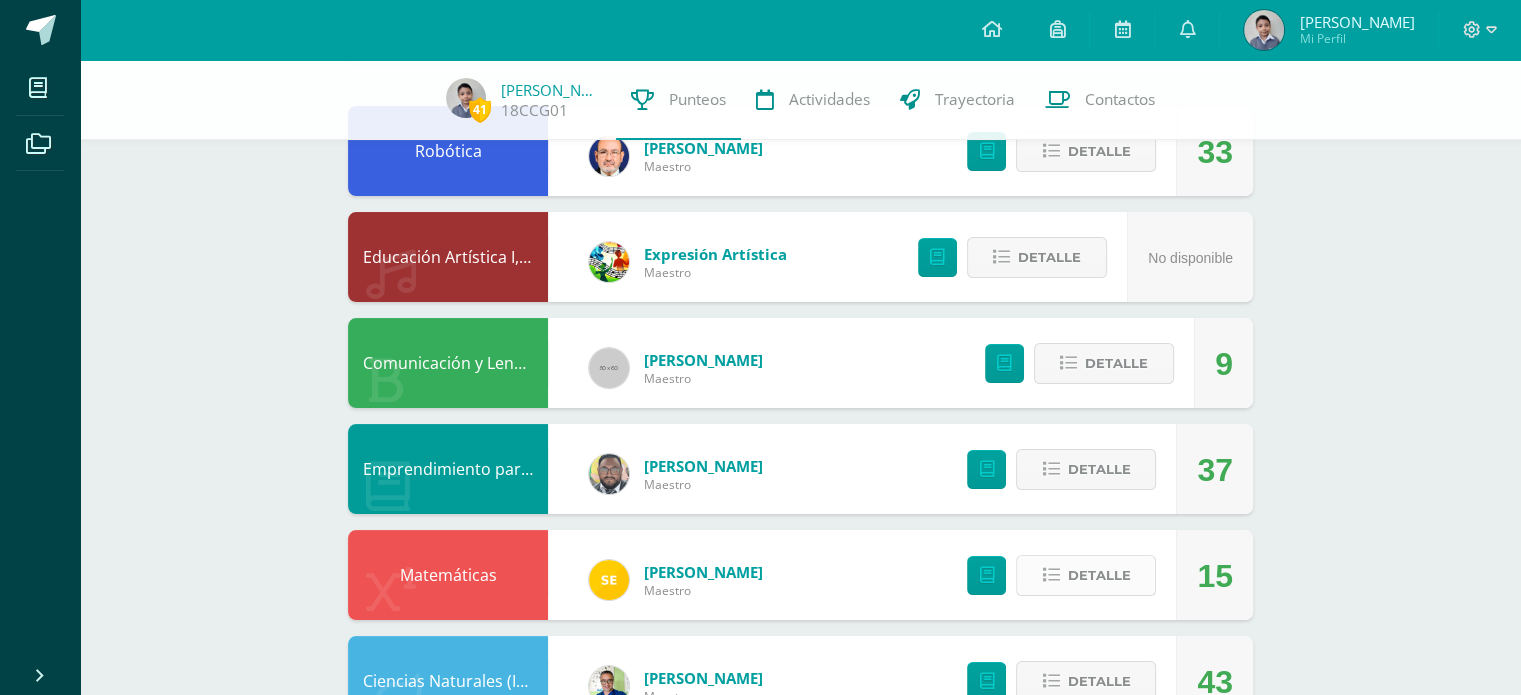click on "Detalle" at bounding box center [1098, 575] 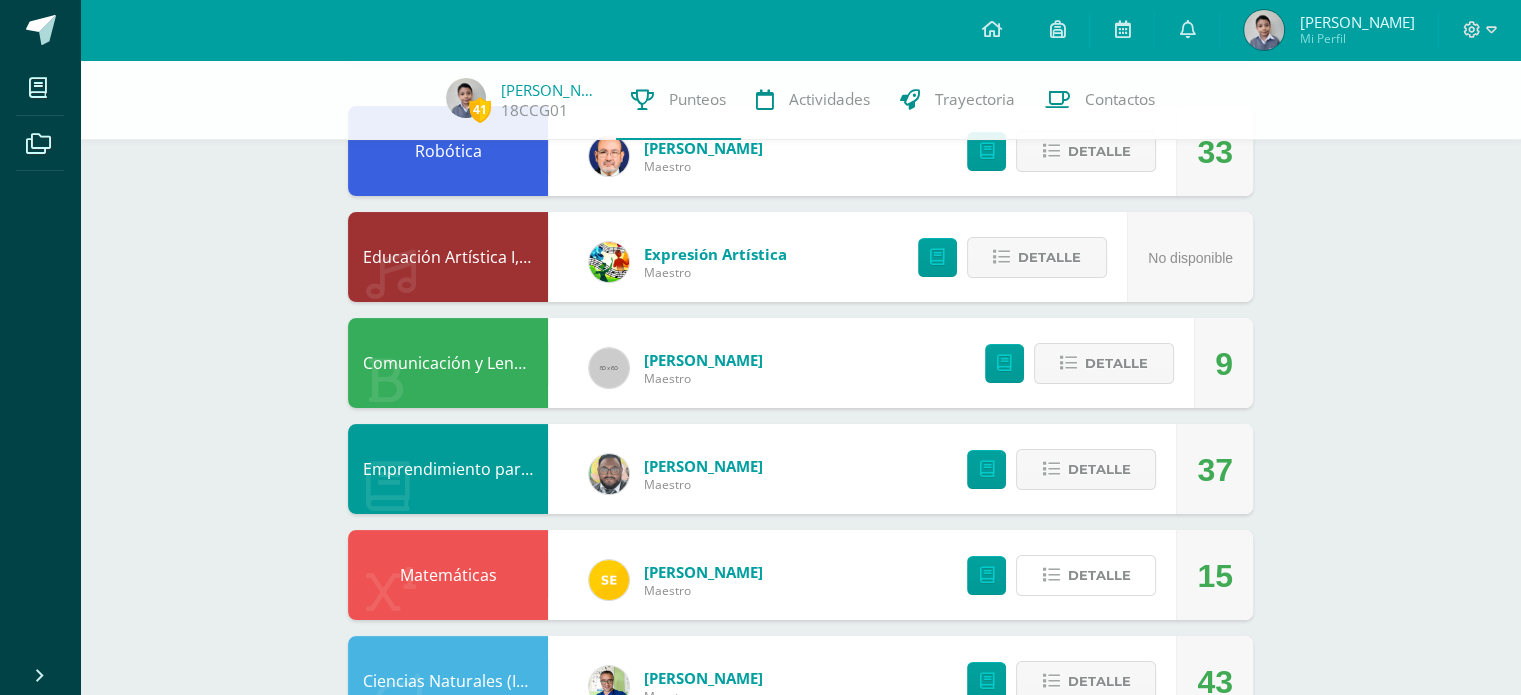 scroll, scrollTop: 508, scrollLeft: 0, axis: vertical 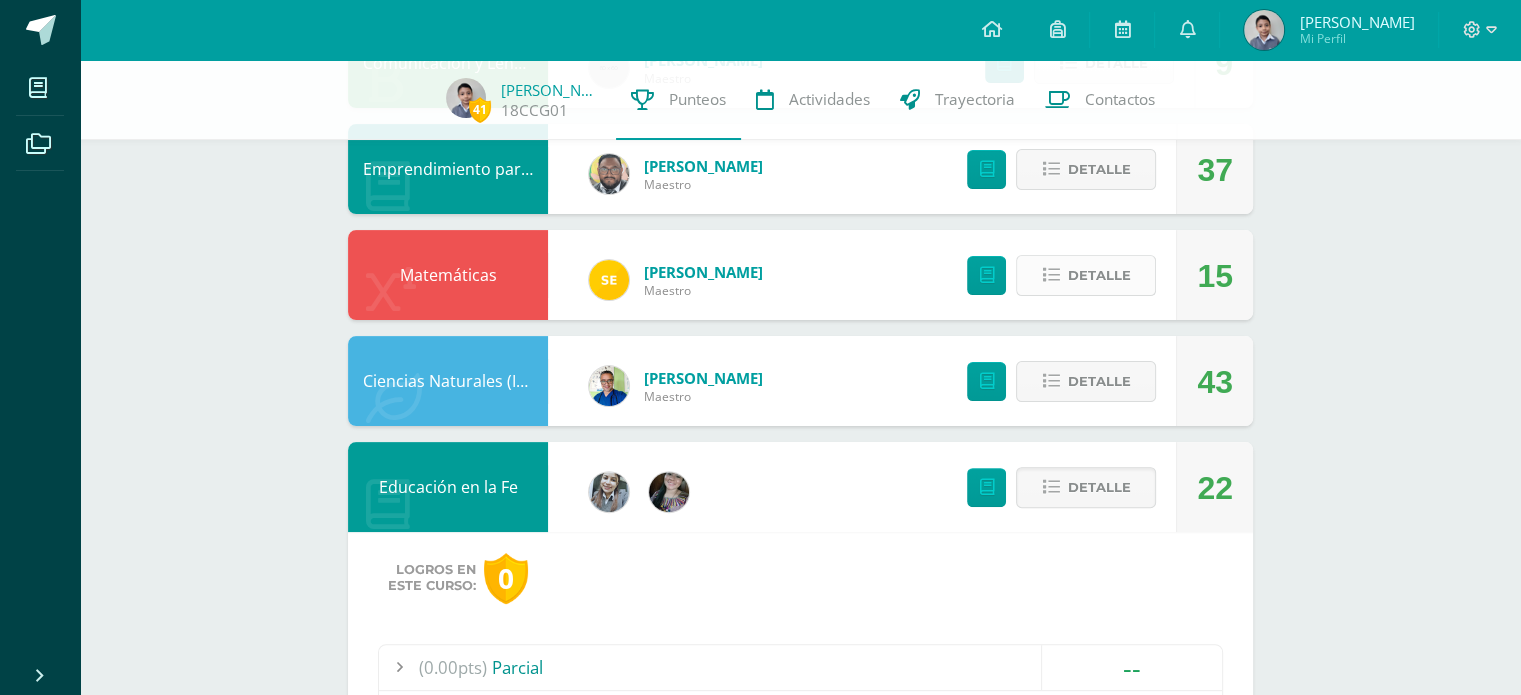 click at bounding box center (1050, 275) 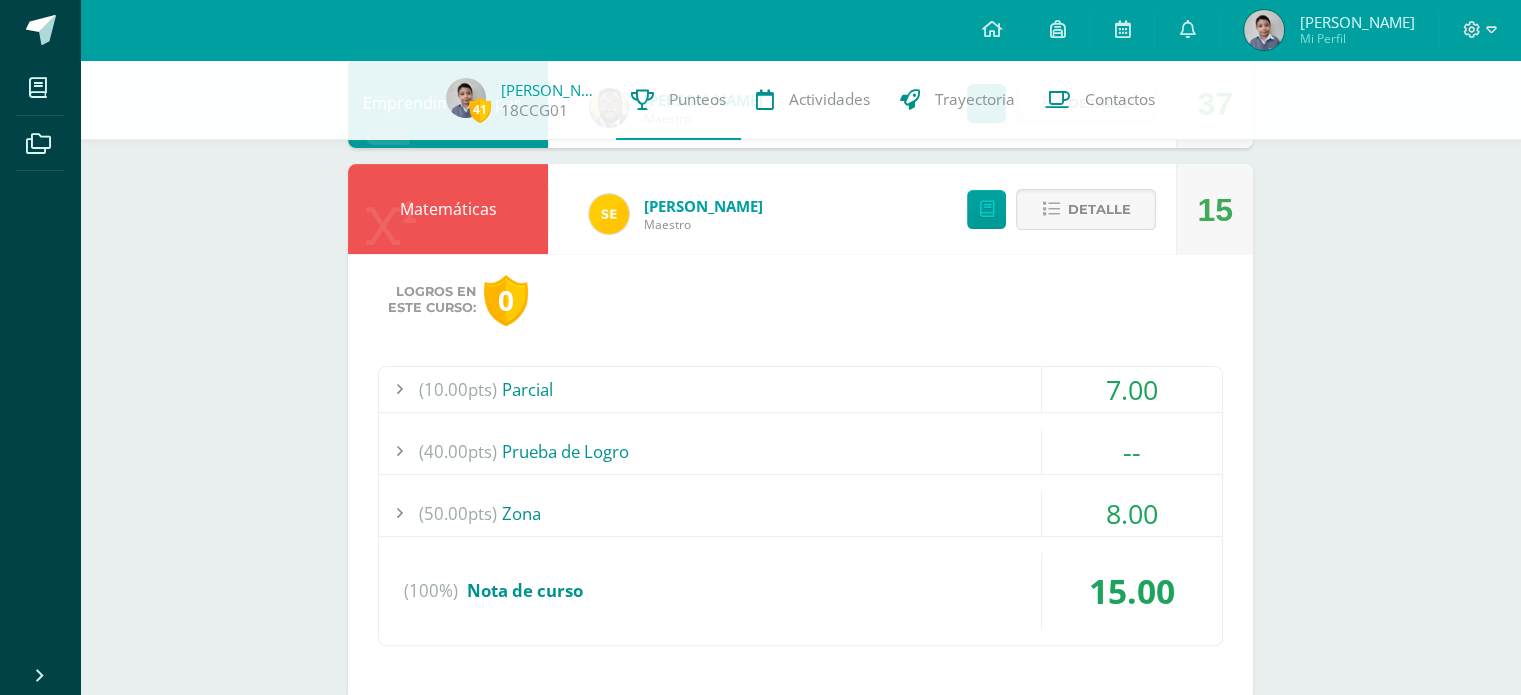 scroll, scrollTop: 708, scrollLeft: 0, axis: vertical 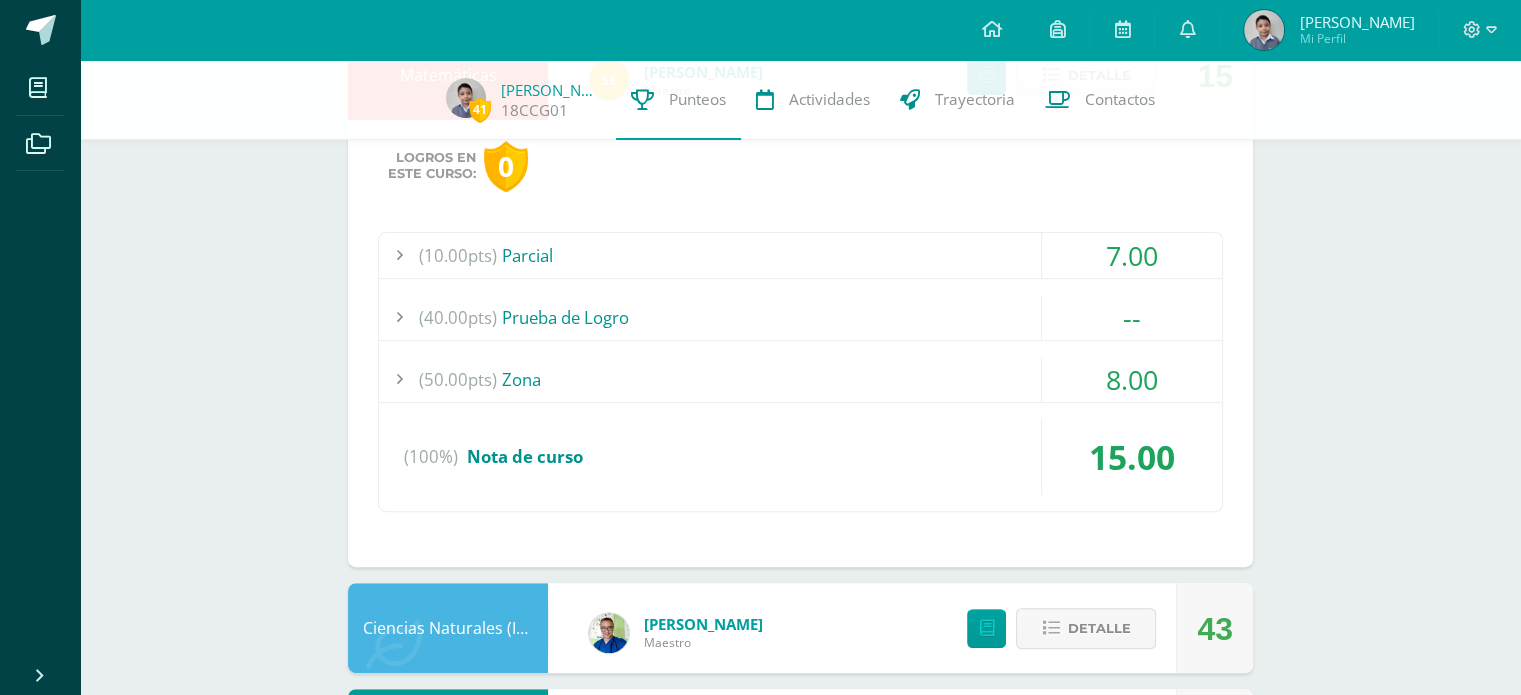 click on "(50.00pts)
Zona" at bounding box center (800, 379) 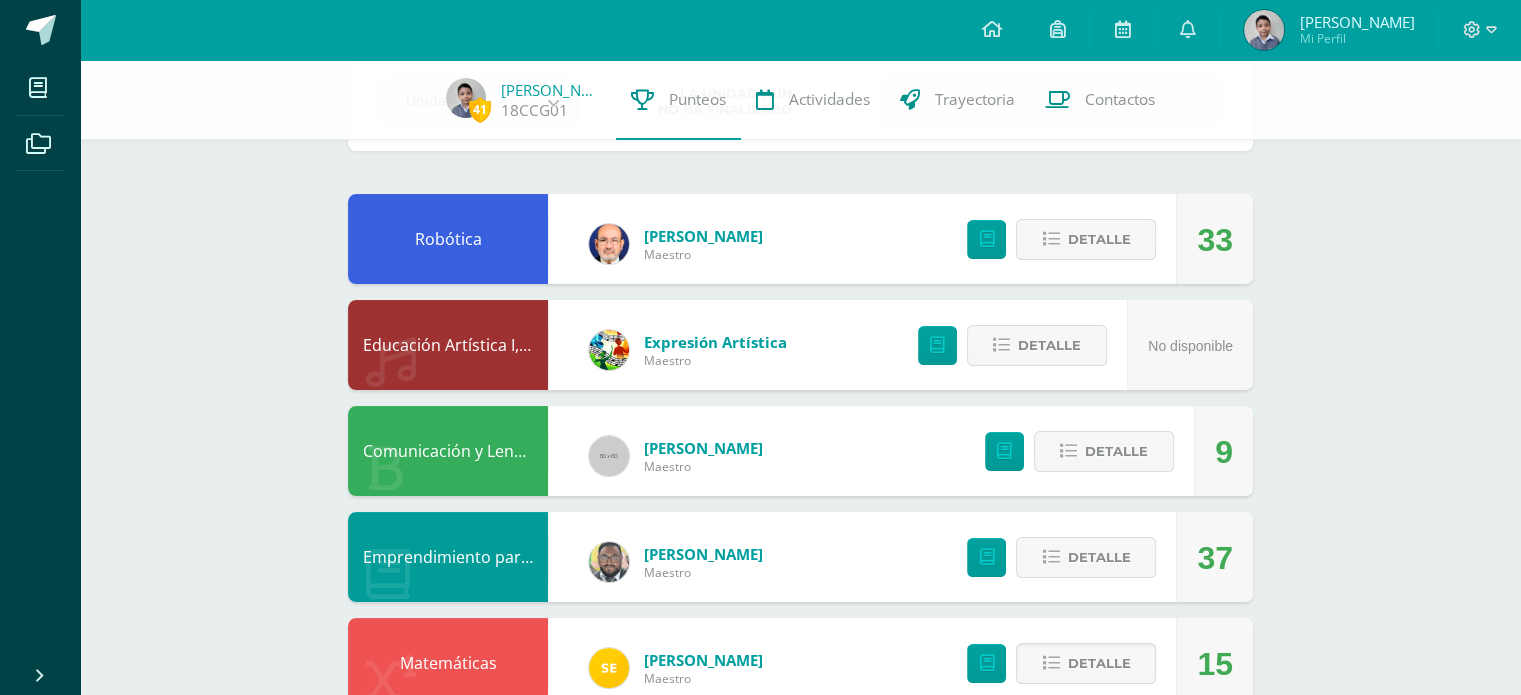 scroll, scrollTop: 124, scrollLeft: 0, axis: vertical 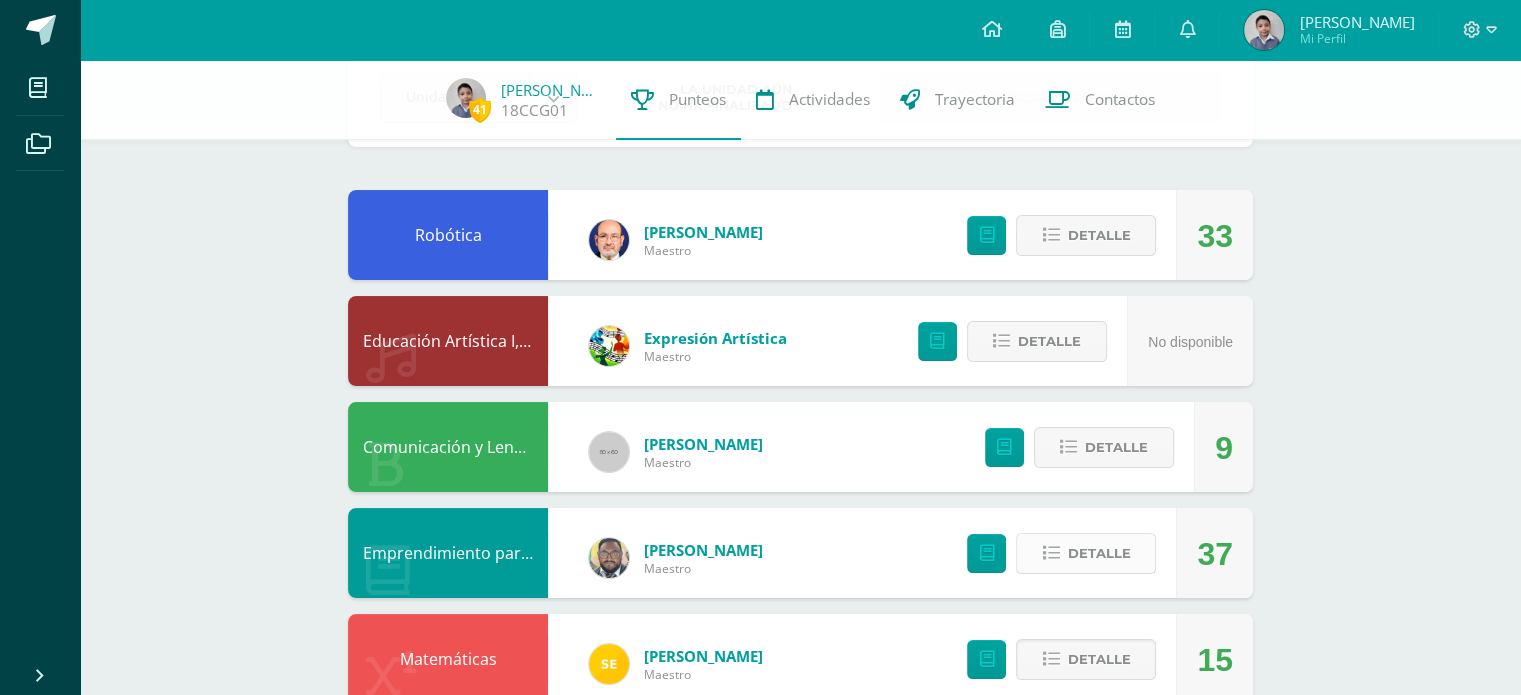 click on "Detalle" at bounding box center [1098, 553] 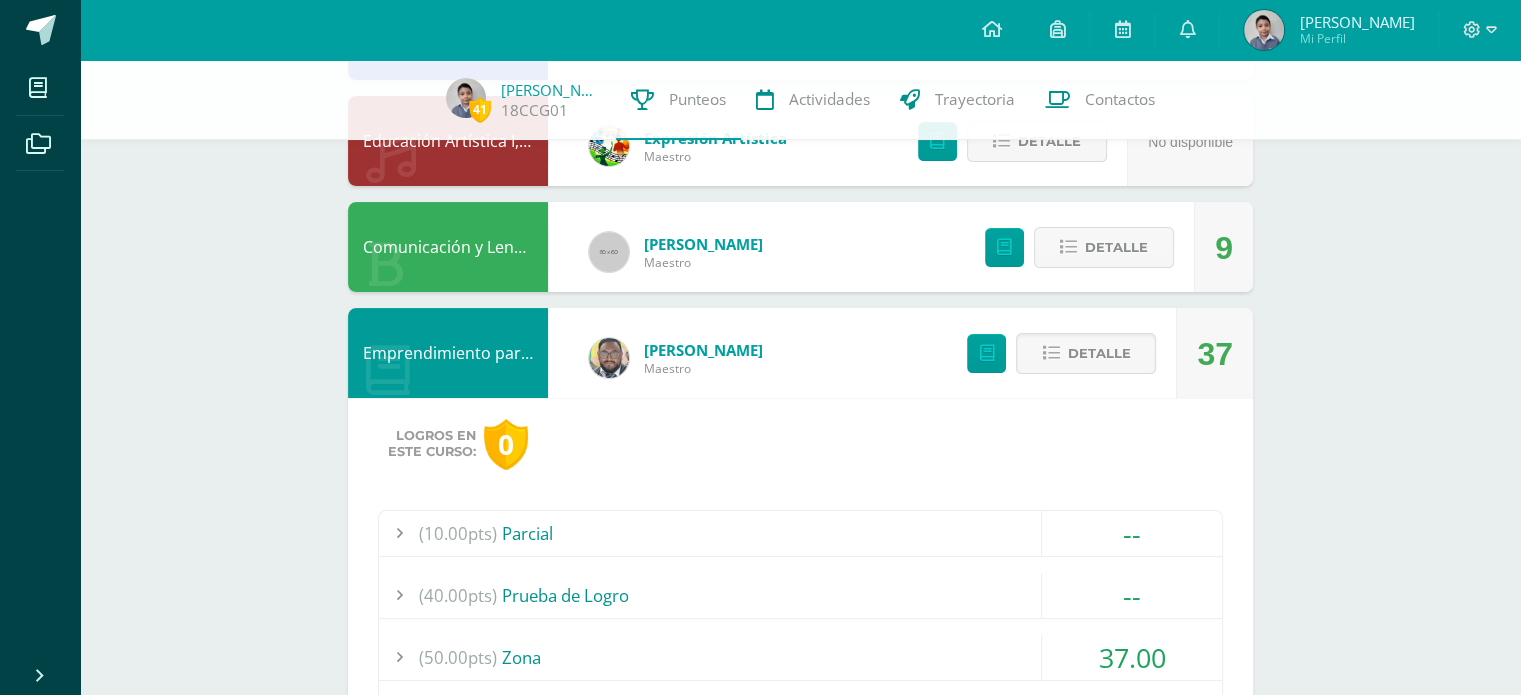 scroll, scrollTop: 524, scrollLeft: 0, axis: vertical 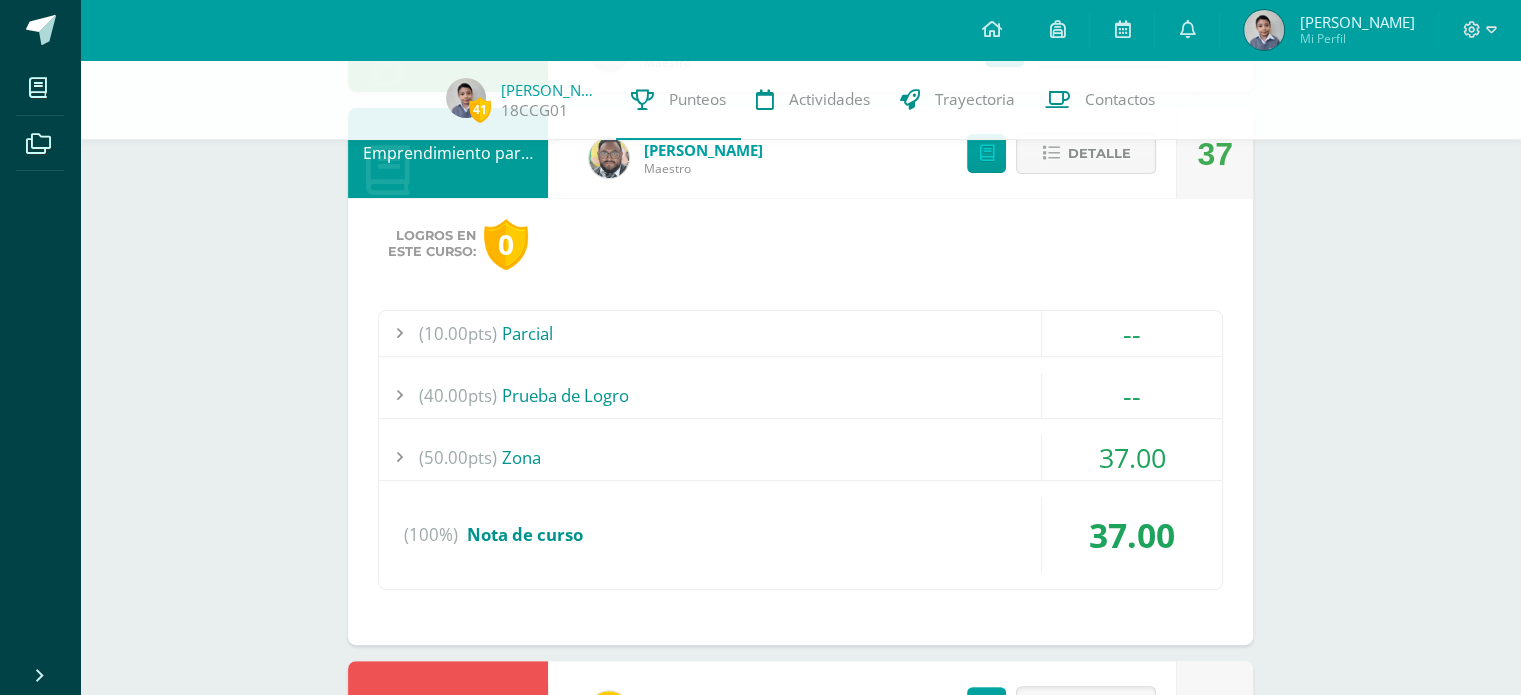 click on "37.00" at bounding box center (1131, 457) 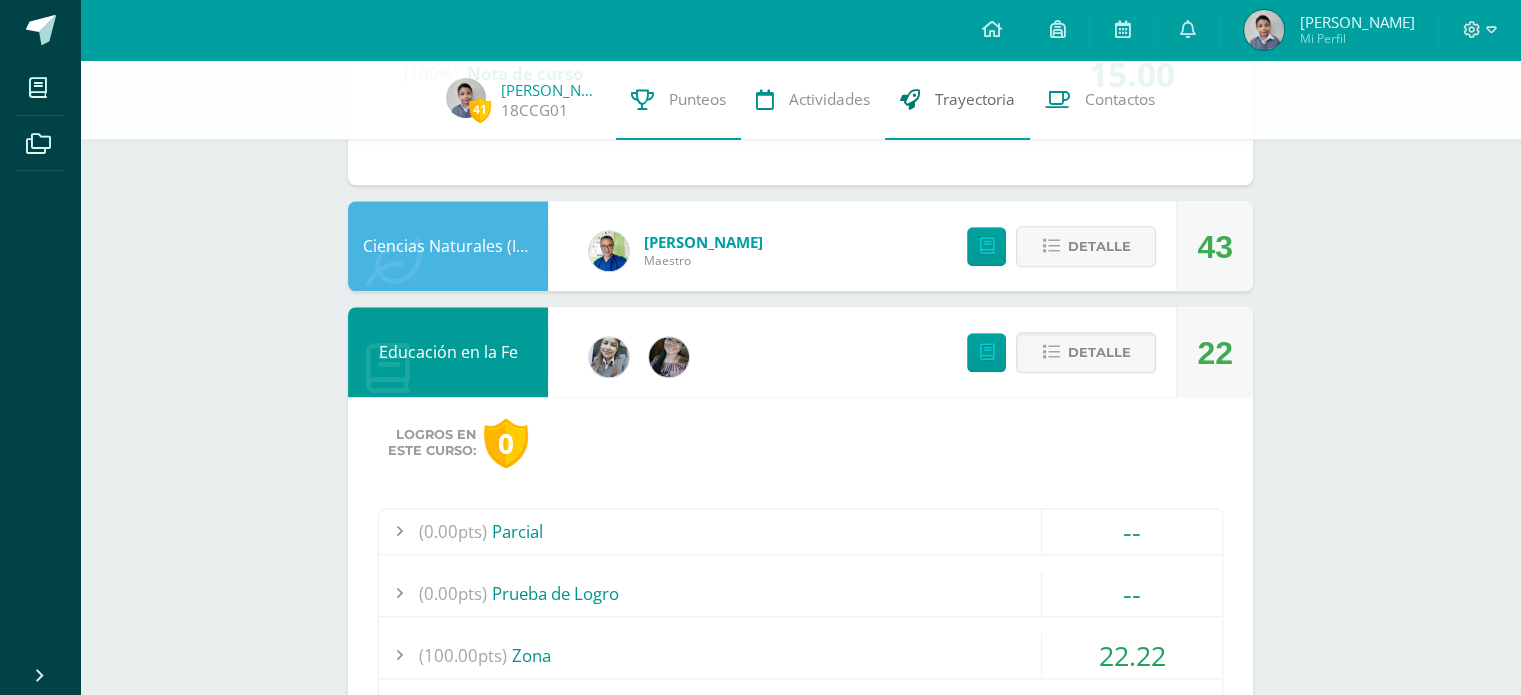scroll, scrollTop: 1735, scrollLeft: 0, axis: vertical 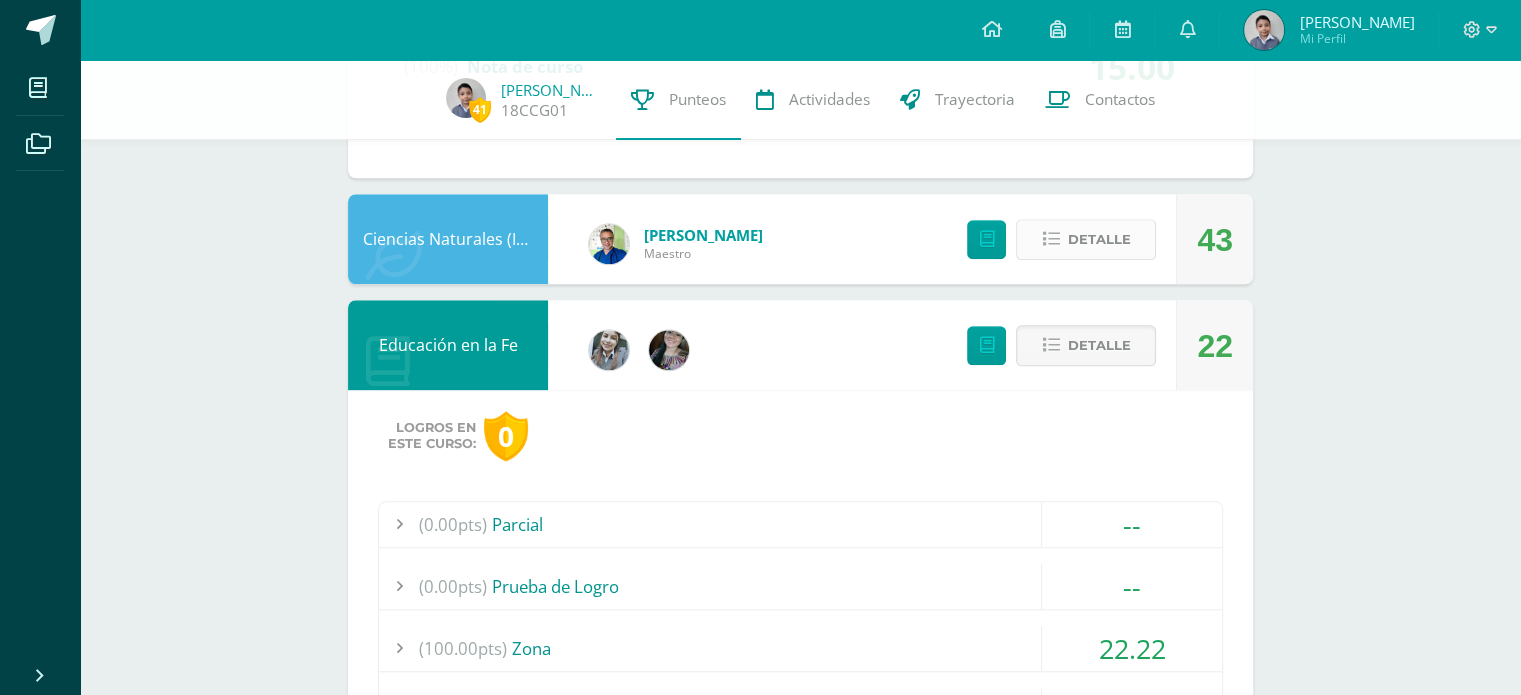 drag, startPoint x: 1083, startPoint y: 242, endPoint x: 1087, endPoint y: 231, distance: 11.7046995 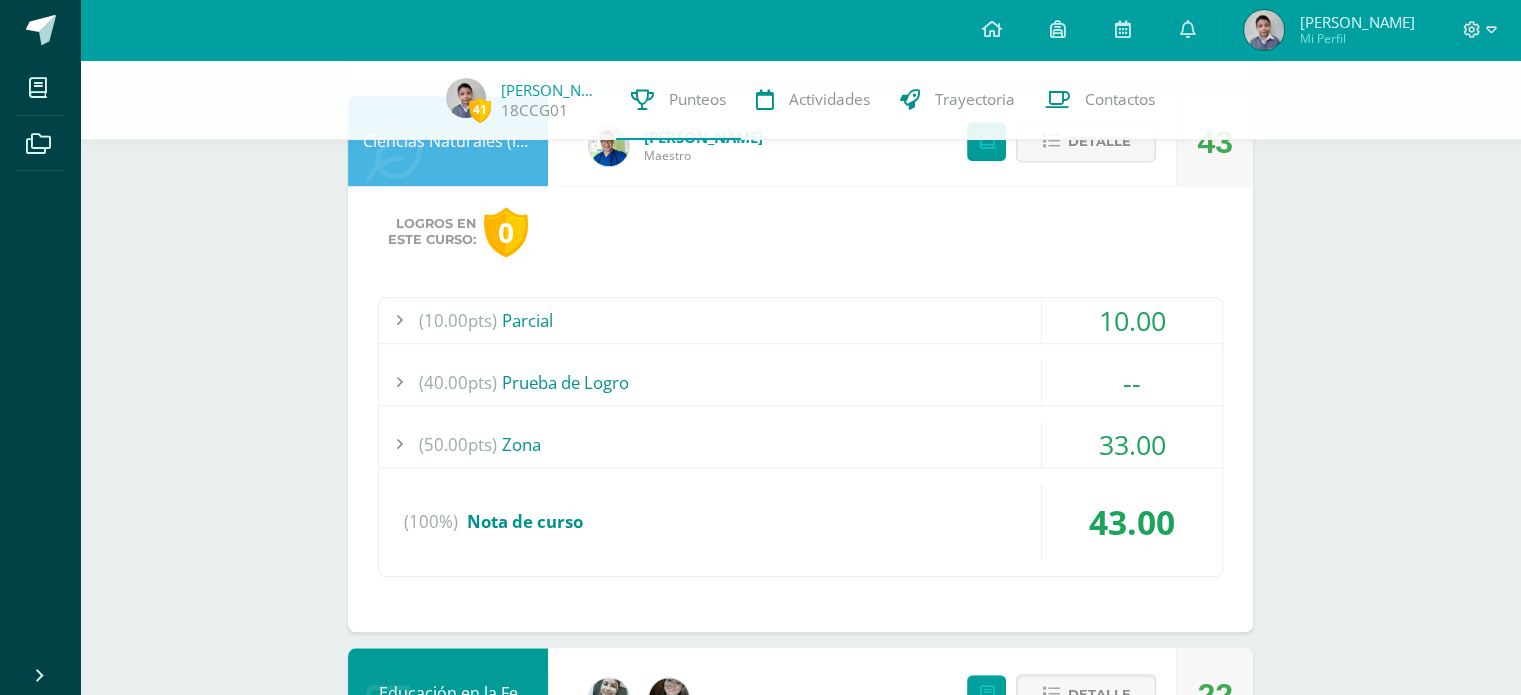 scroll, scrollTop: 1935, scrollLeft: 0, axis: vertical 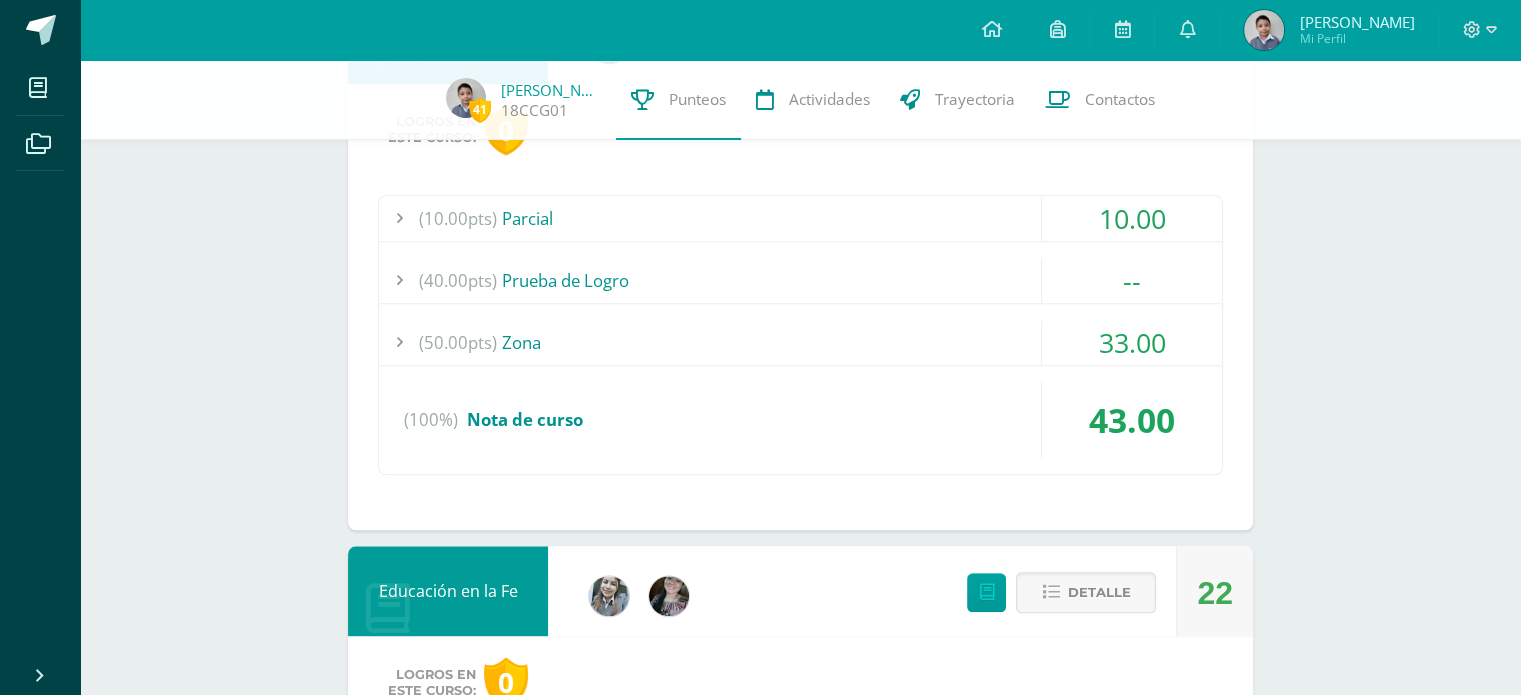 click on "(50.00pts)
Zona" at bounding box center (800, 342) 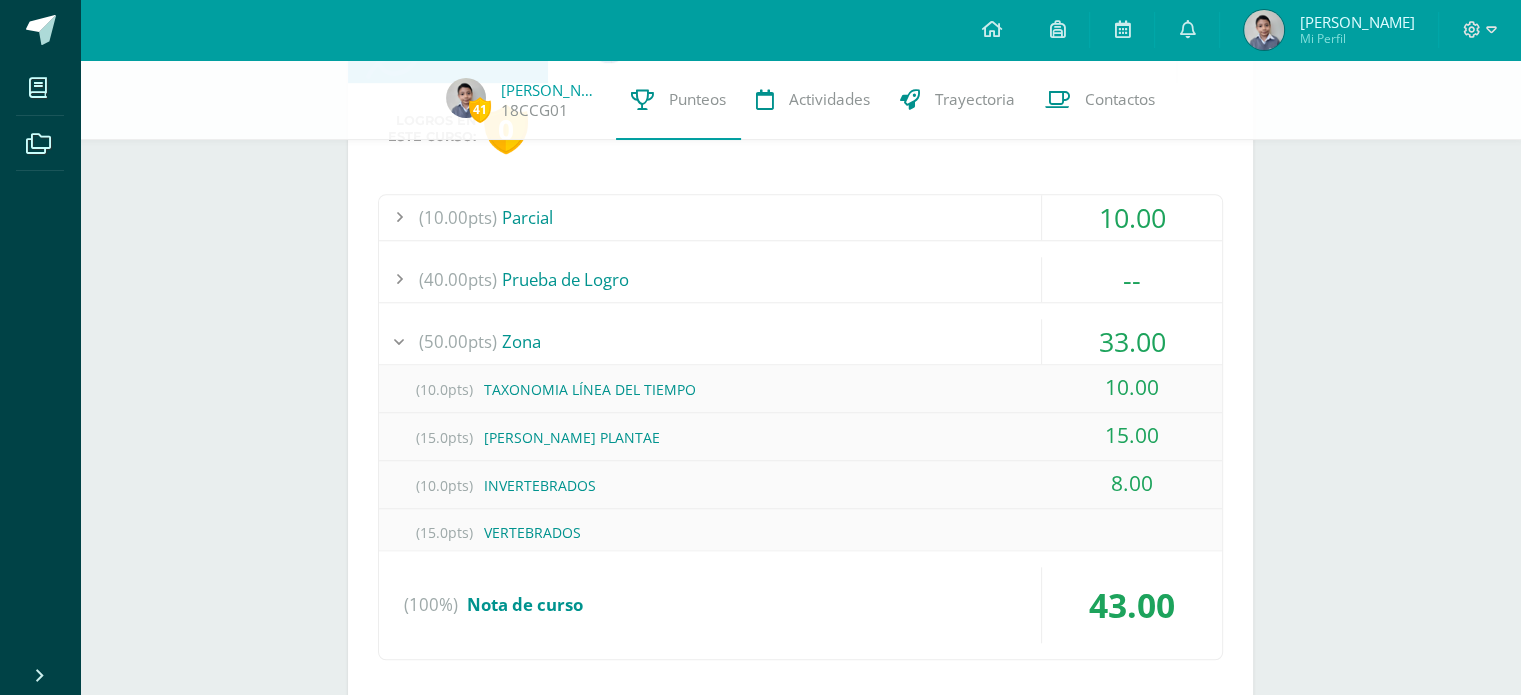 scroll, scrollTop: 1744, scrollLeft: 0, axis: vertical 